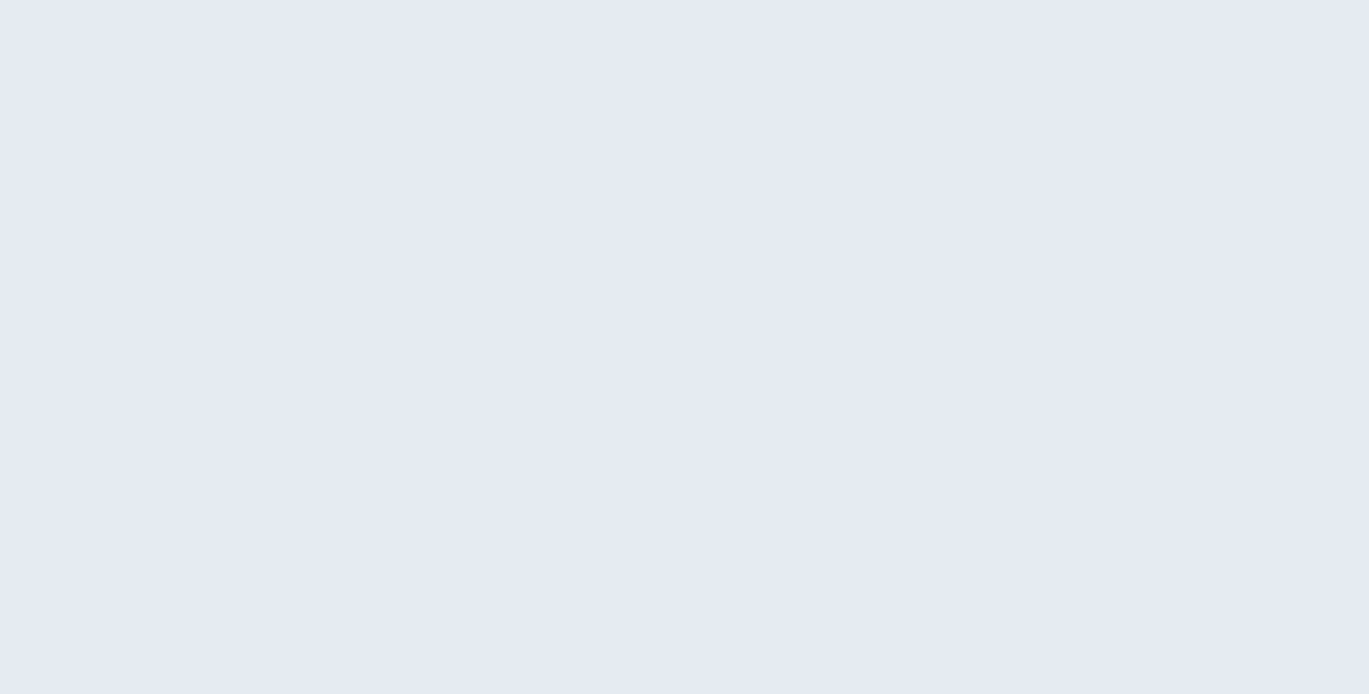 scroll, scrollTop: 0, scrollLeft: 0, axis: both 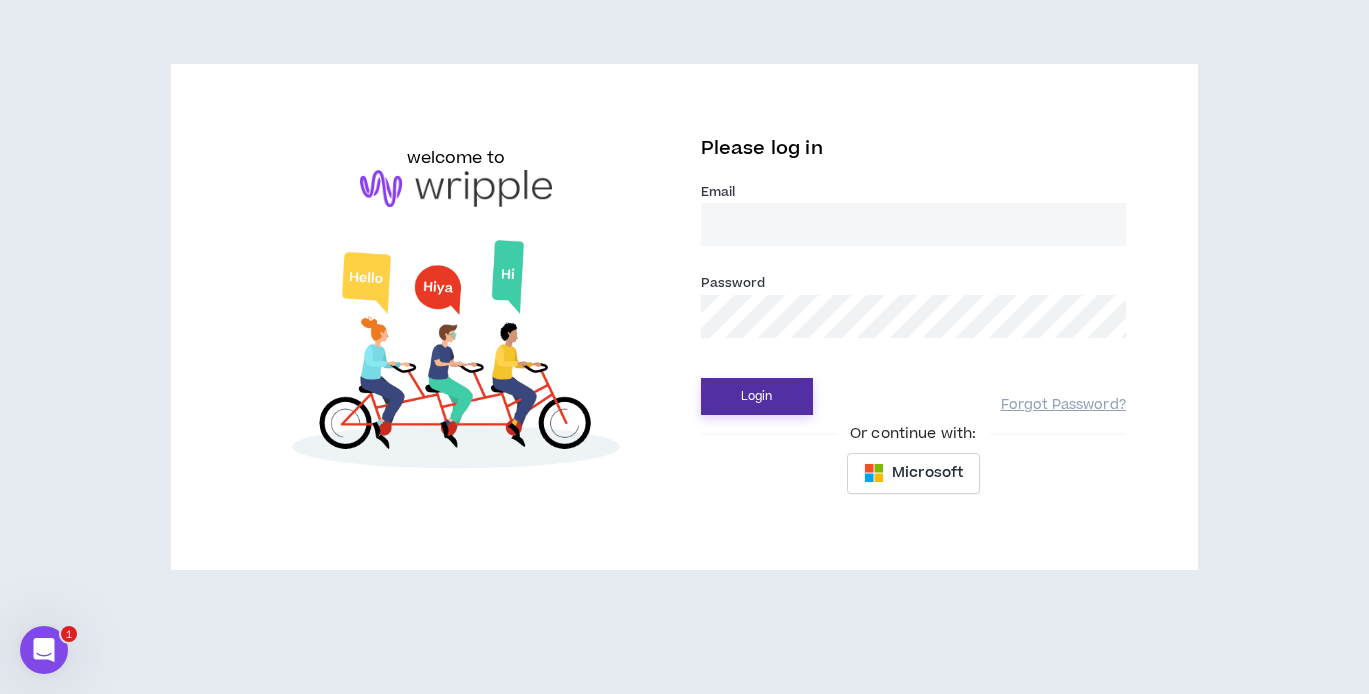 type on "[PERSON_NAME][EMAIL_ADDRESS][PERSON_NAME][DOMAIN_NAME]" 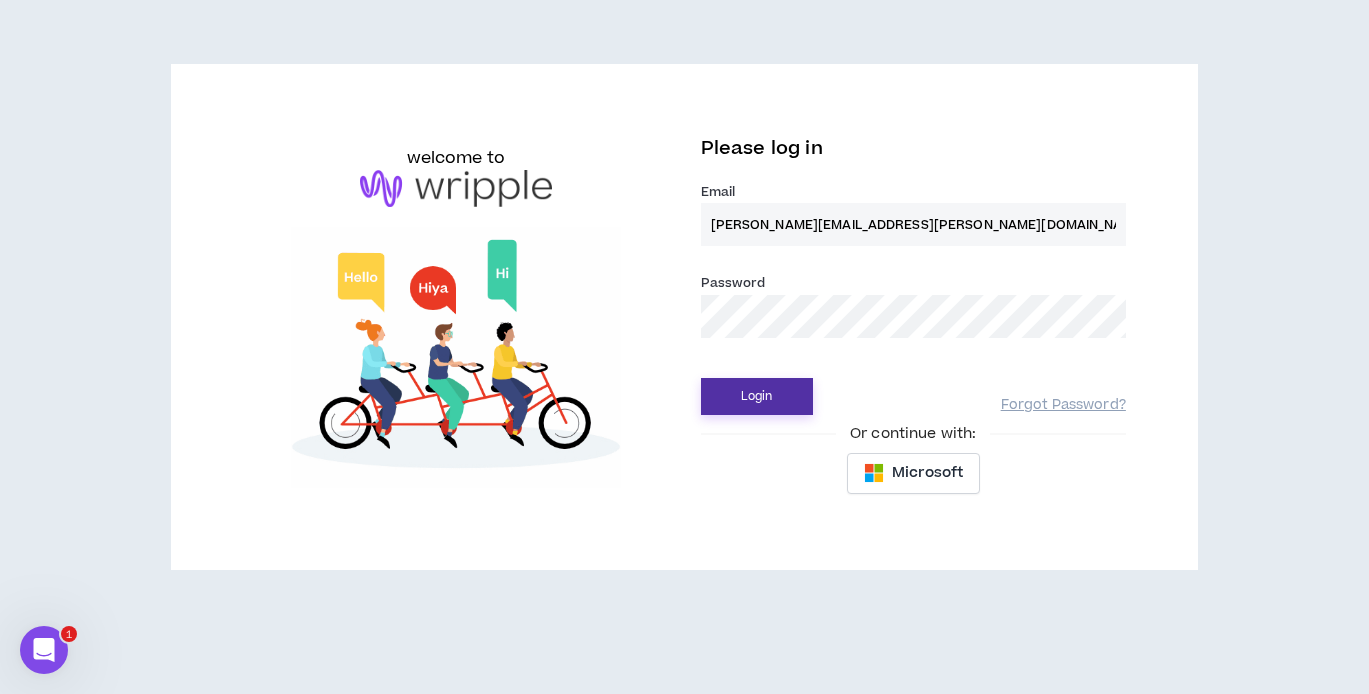 click on "Login" at bounding box center (757, 396) 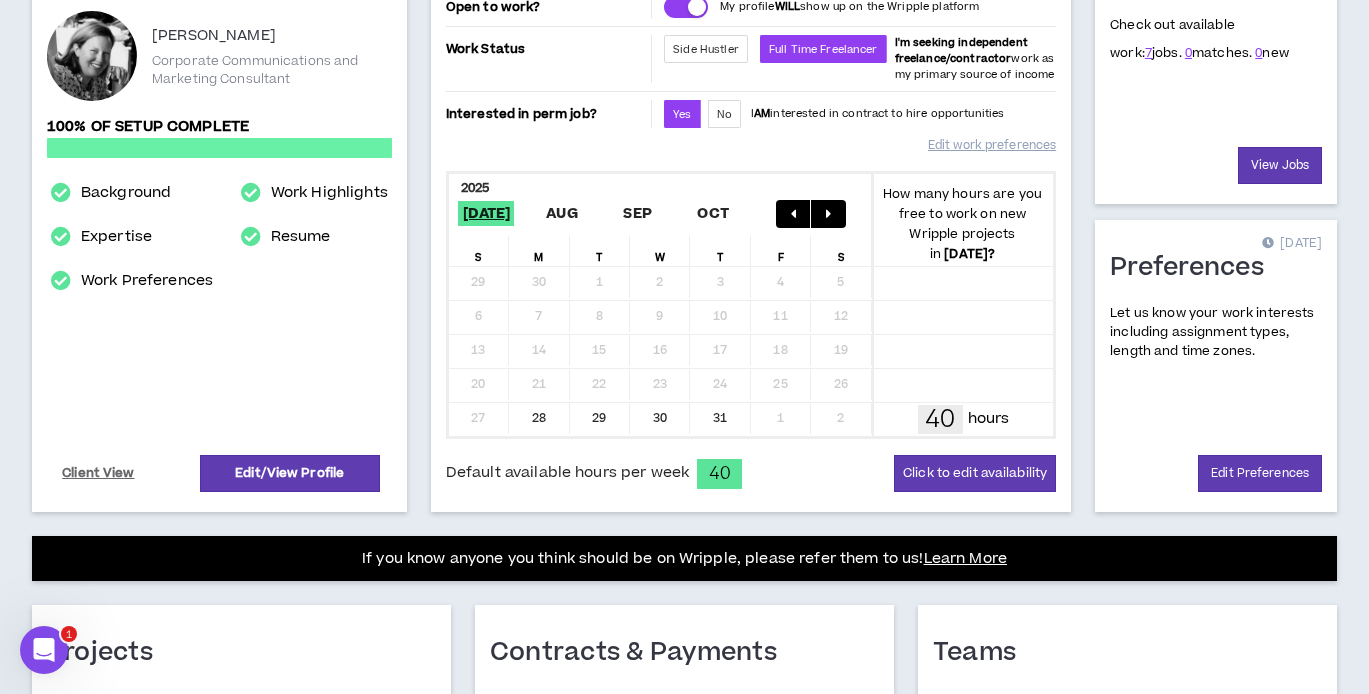scroll, scrollTop: 270, scrollLeft: 0, axis: vertical 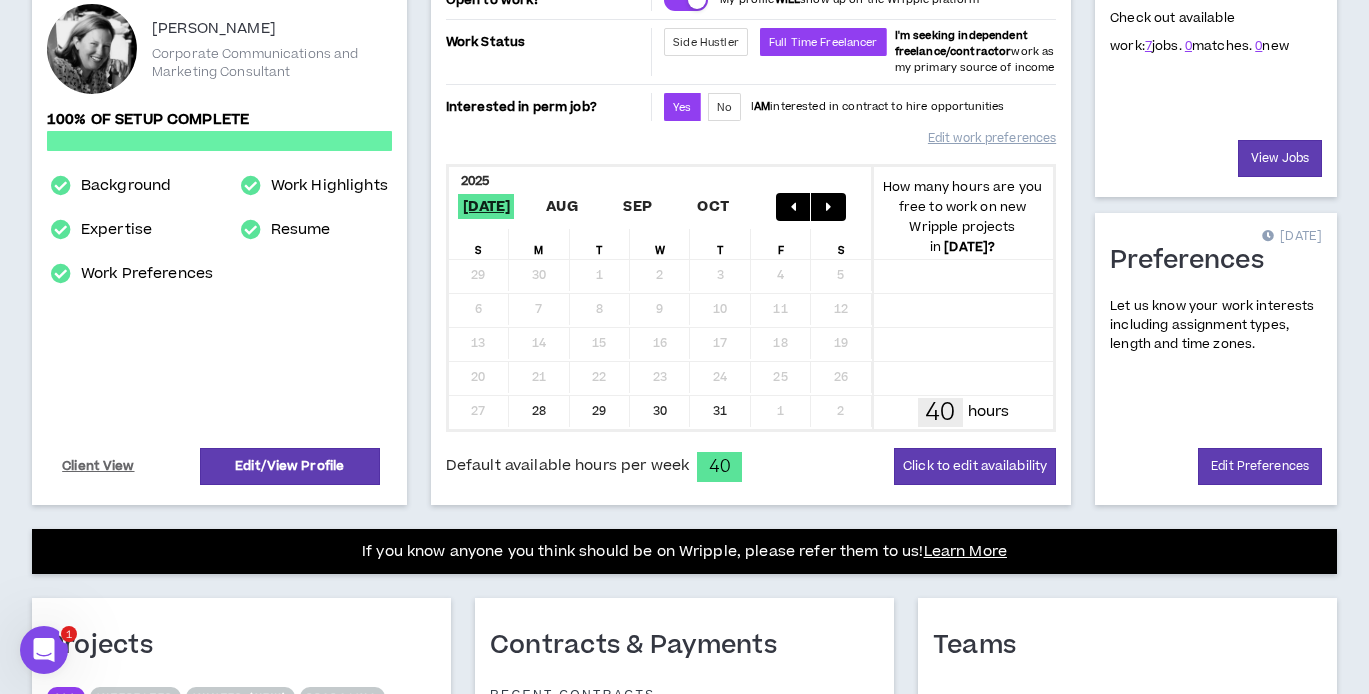 click at bounding box center [828, 207] 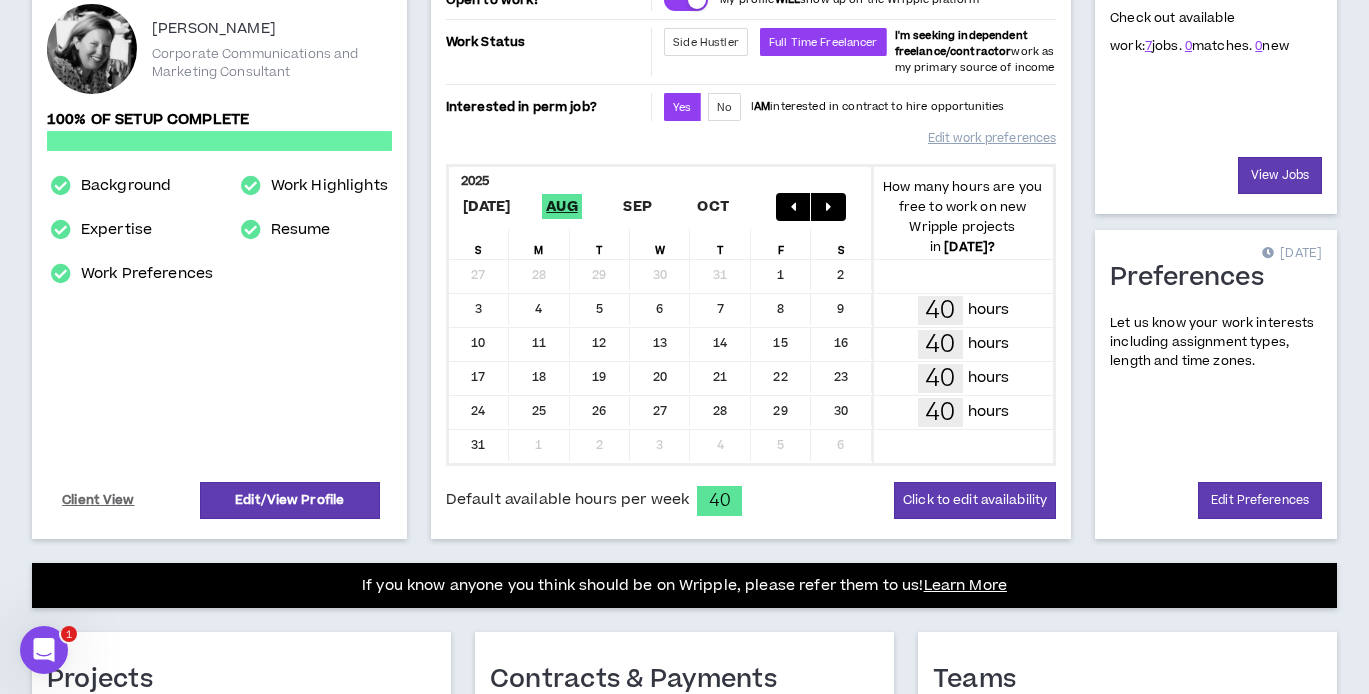 click at bounding box center (828, 207) 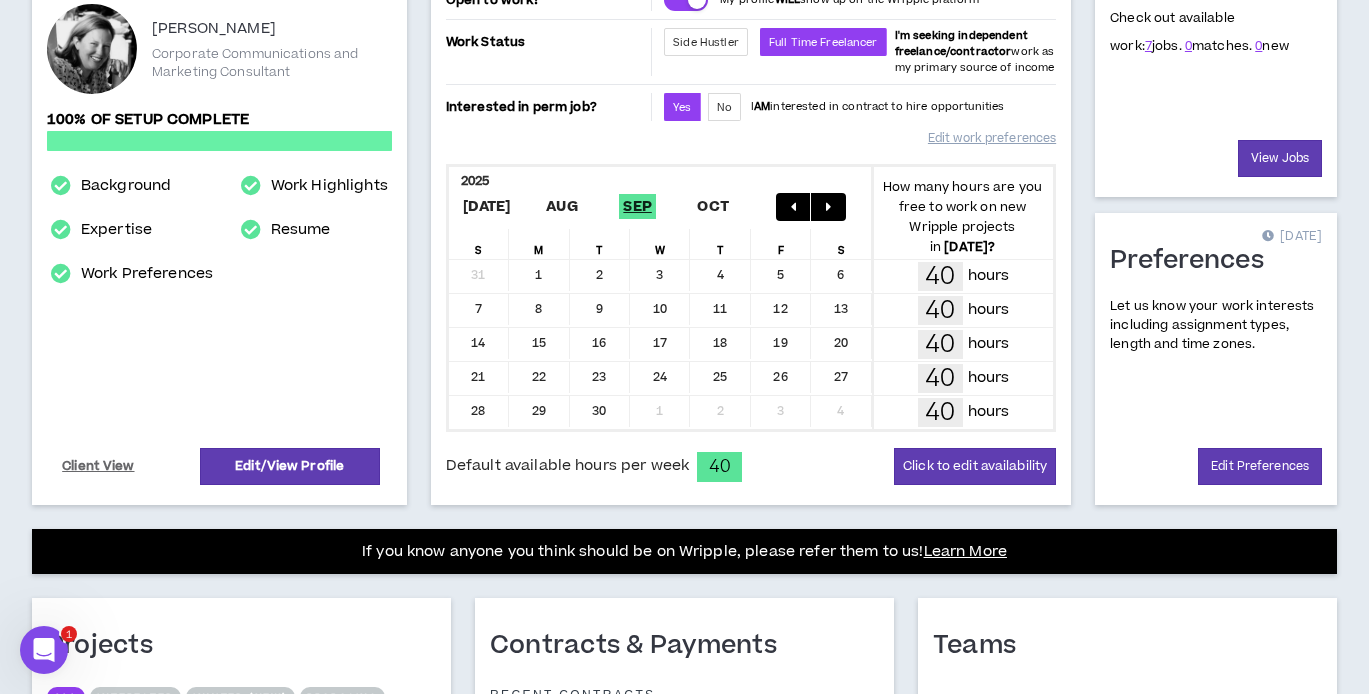 click at bounding box center (793, 207) 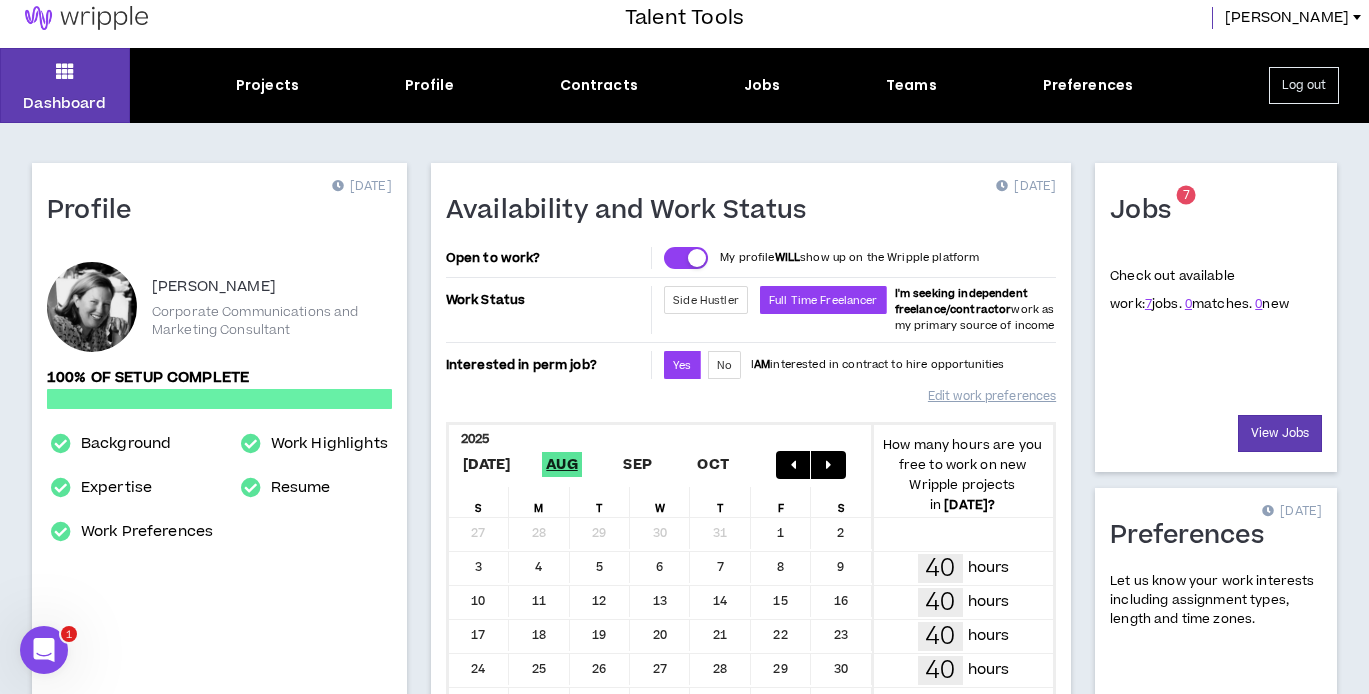 scroll, scrollTop: 0, scrollLeft: 0, axis: both 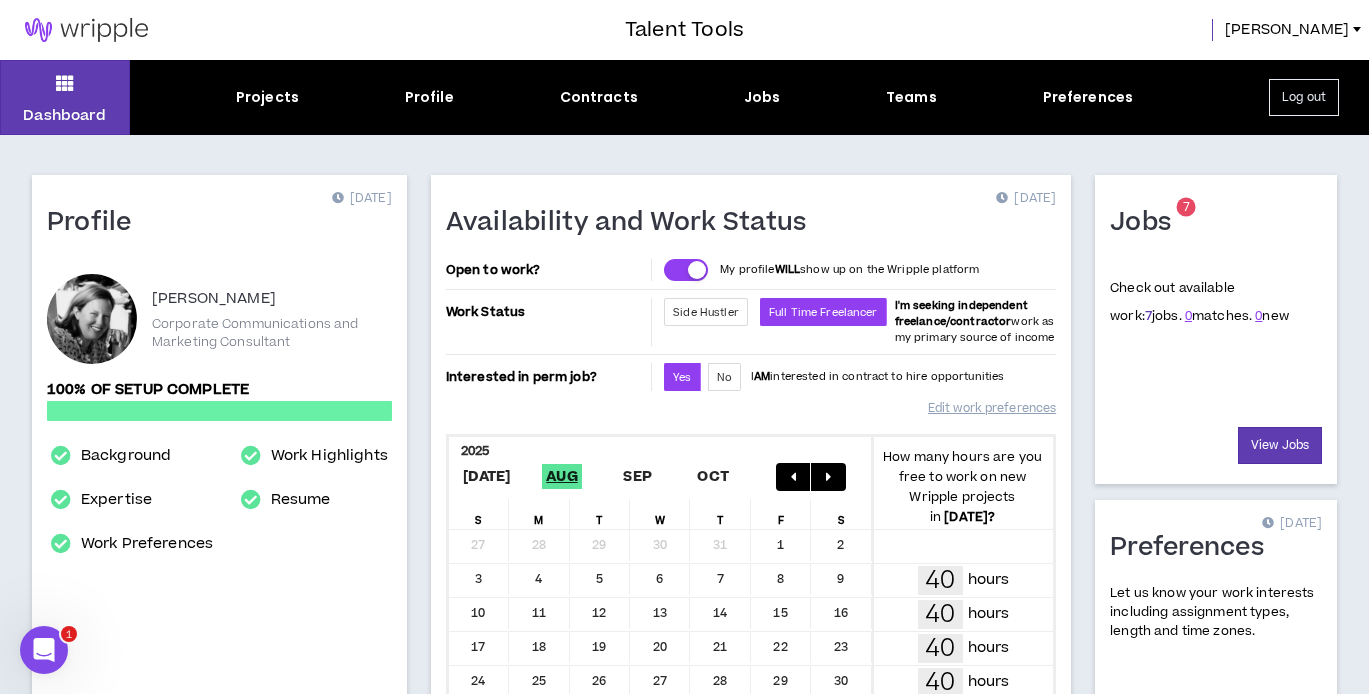 click on "7" at bounding box center (1148, 316) 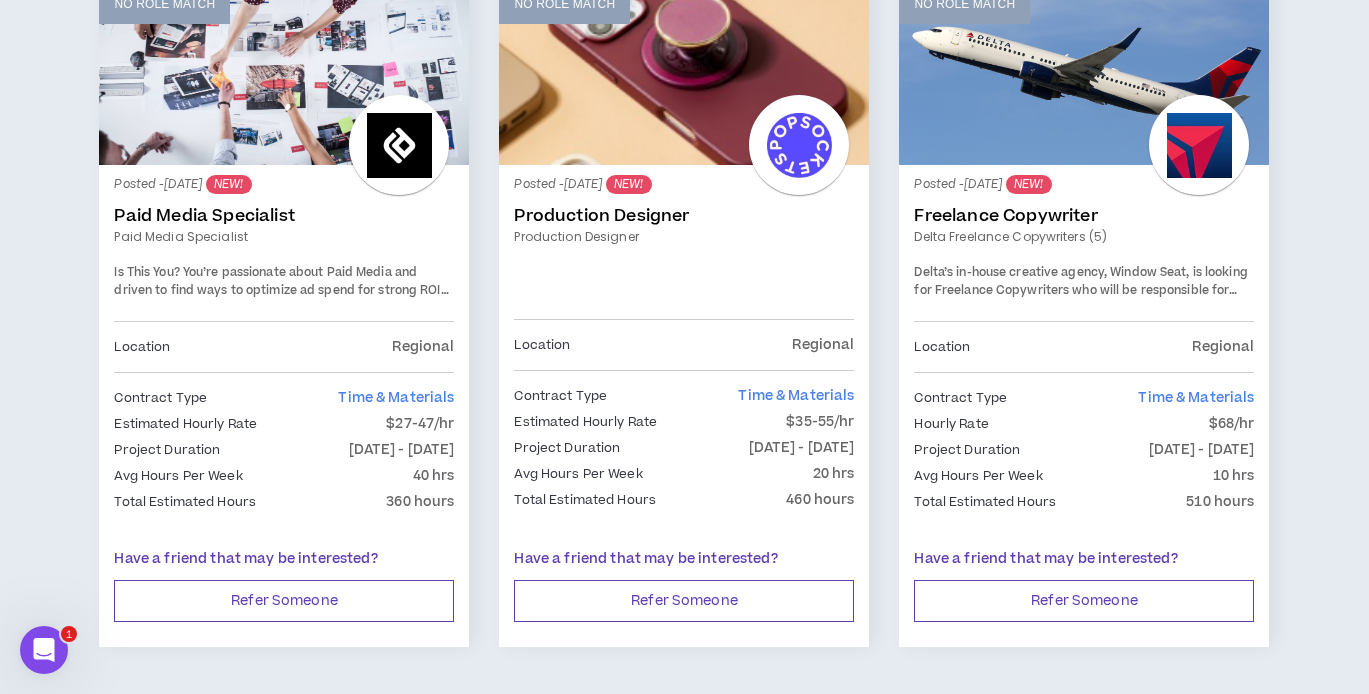 scroll, scrollTop: 0, scrollLeft: 0, axis: both 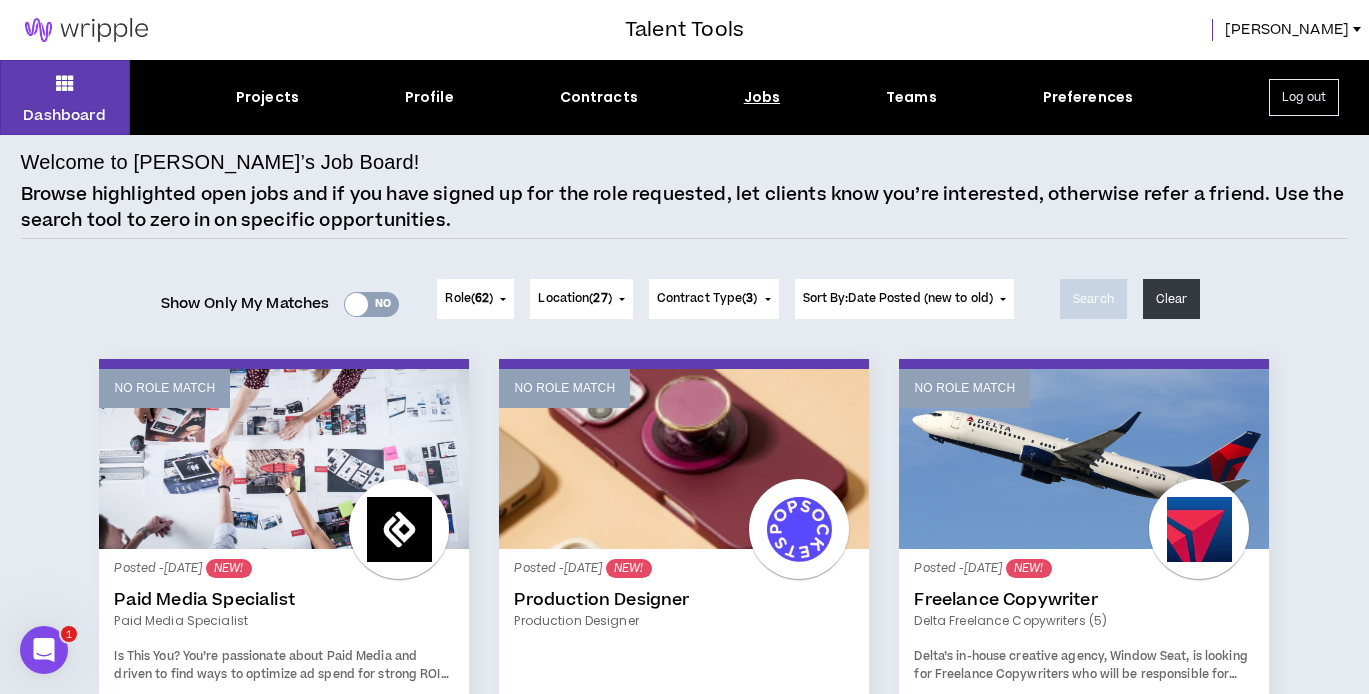 click on "[PERSON_NAME]" at bounding box center [1287, 30] 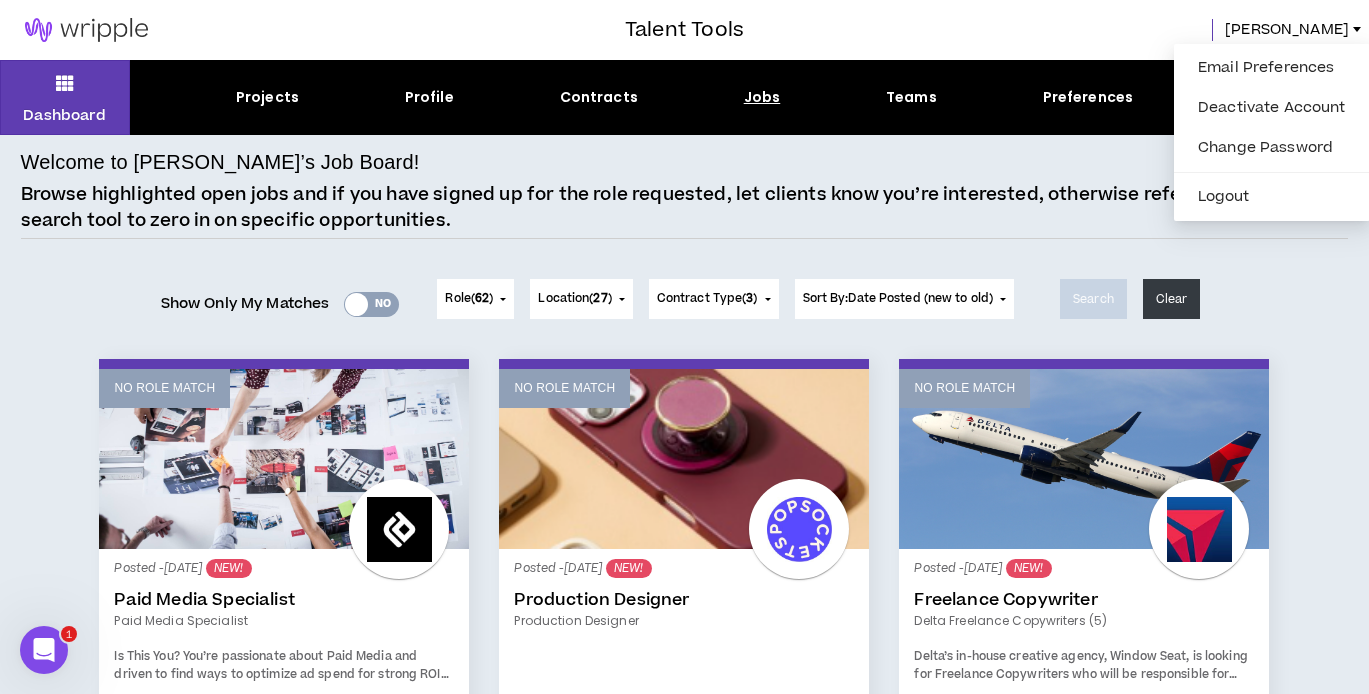 click on "Welcome to [PERSON_NAME]’s Job Board! Browse highlighted open jobs and if you have signed up for the role requested, let clients know you’re interested, otherwise refer a friend. Use the search tool to zero in on specific opportunities." at bounding box center [685, 193] 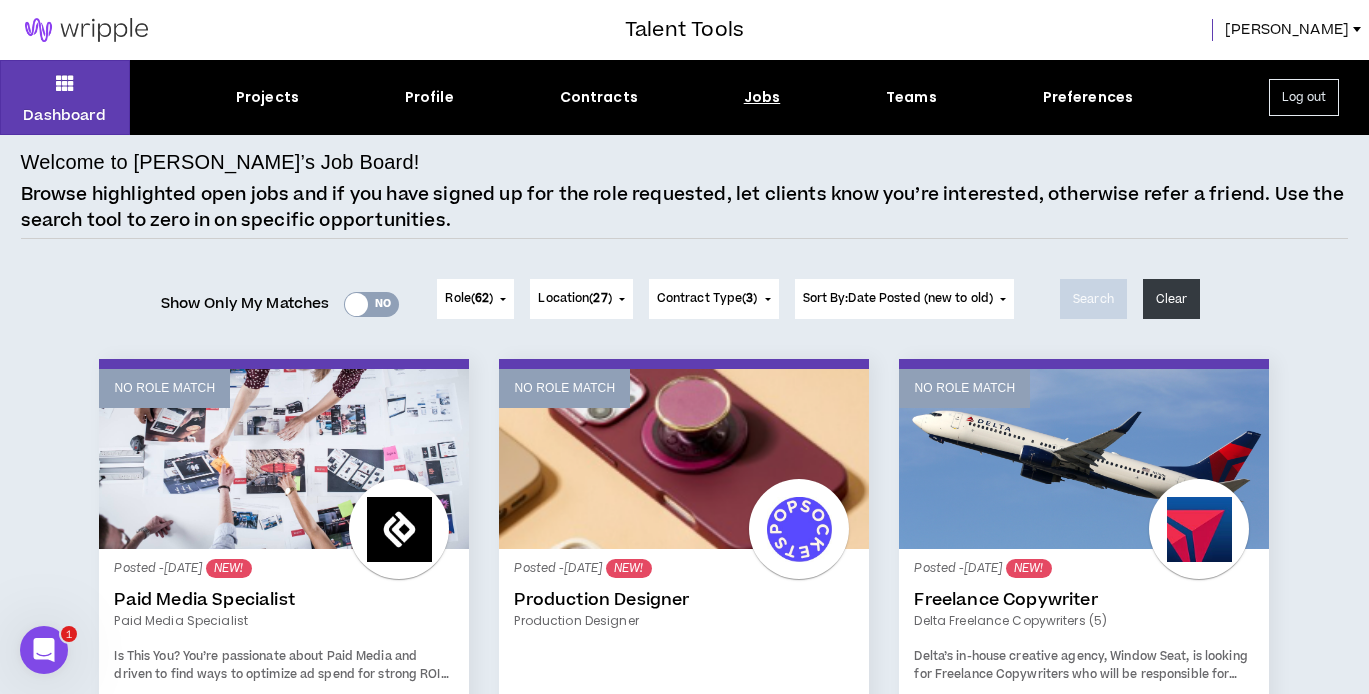 click on "[PERSON_NAME]" at bounding box center [1287, 30] 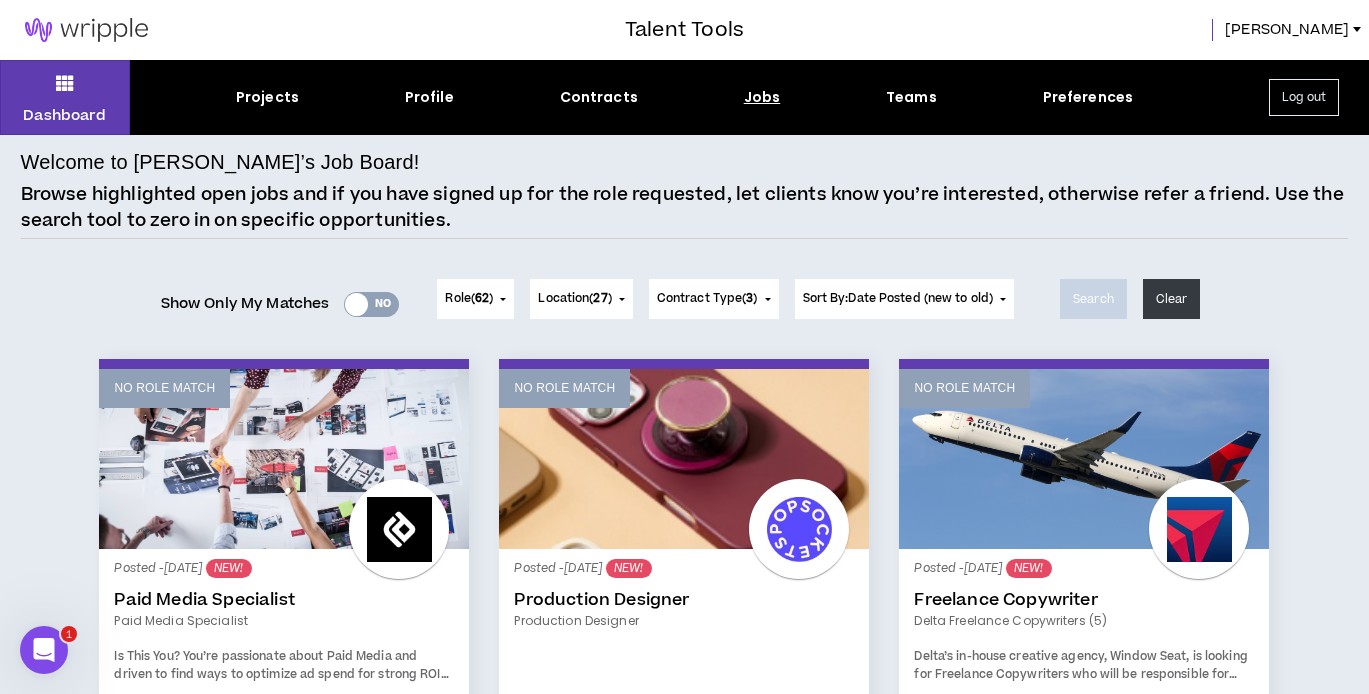 click on "Show Only My Matches Yes No Role  ( 62 ) 62  Selected Edit Done Experience & Design All None Instructional Designer User Research Specialist Visual & UI Designer Product Manager SEO Specialist Business Analyst User Experience Designer Web Designer Marketing Creative All None Copy Writer Video Producer Video Editor Illustrator Creative Producer Graphic Designer Creative Director Content Creator Art Director Photographer Videographer Voice Over Talent Motion Graphics/Animation Designer Email Designer & Developer Proofreader NFT Creator / Artist Production Designer Print Producer Engagement Leadership All None Event Project Manager Engagement Lead Marketing Project Manager Technical Project Manager Agency BD Specialist Strategy & Planning All None Marketing Strategist Content Strategist Business Strategist Brand Planner Market Researcher+Analyst Media Strategist Social Media Strategist Corporate Communications Strategist AI Consultant Marketing Manager Tech & AI All None Salesforce Administrator QA Specialist  (" at bounding box center (685, 299) 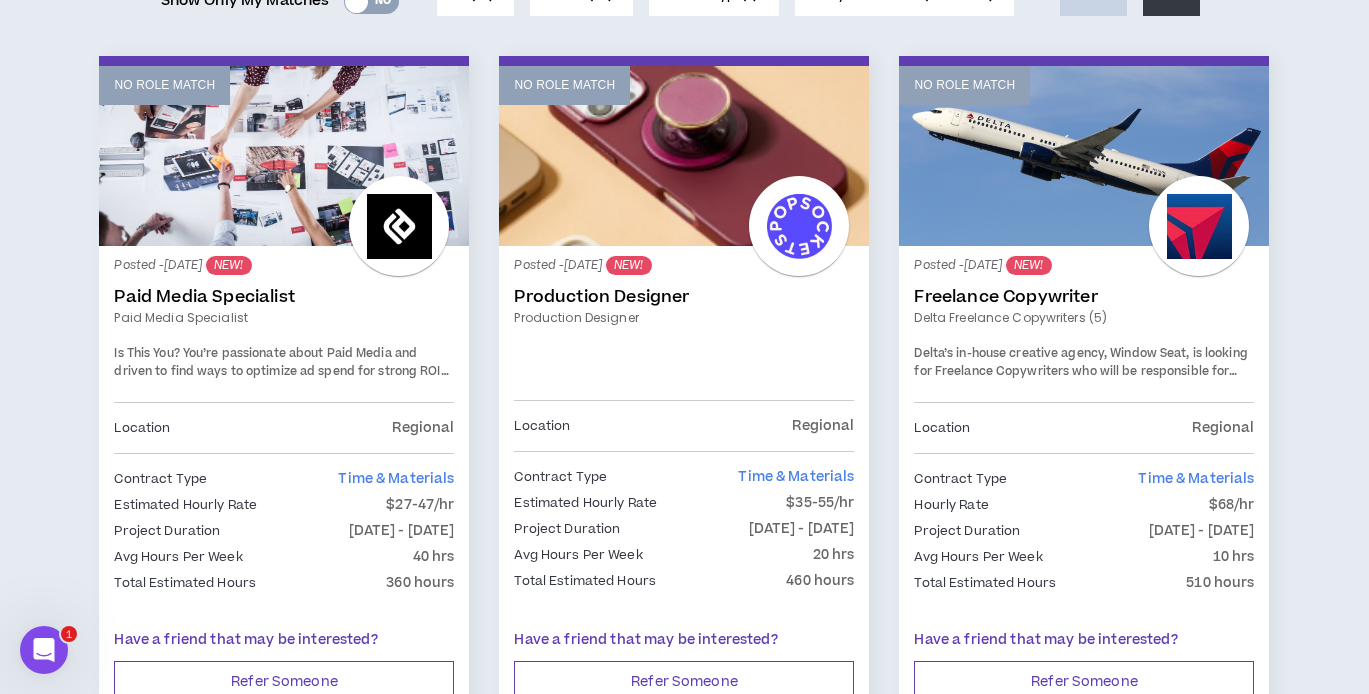 scroll, scrollTop: 0, scrollLeft: 0, axis: both 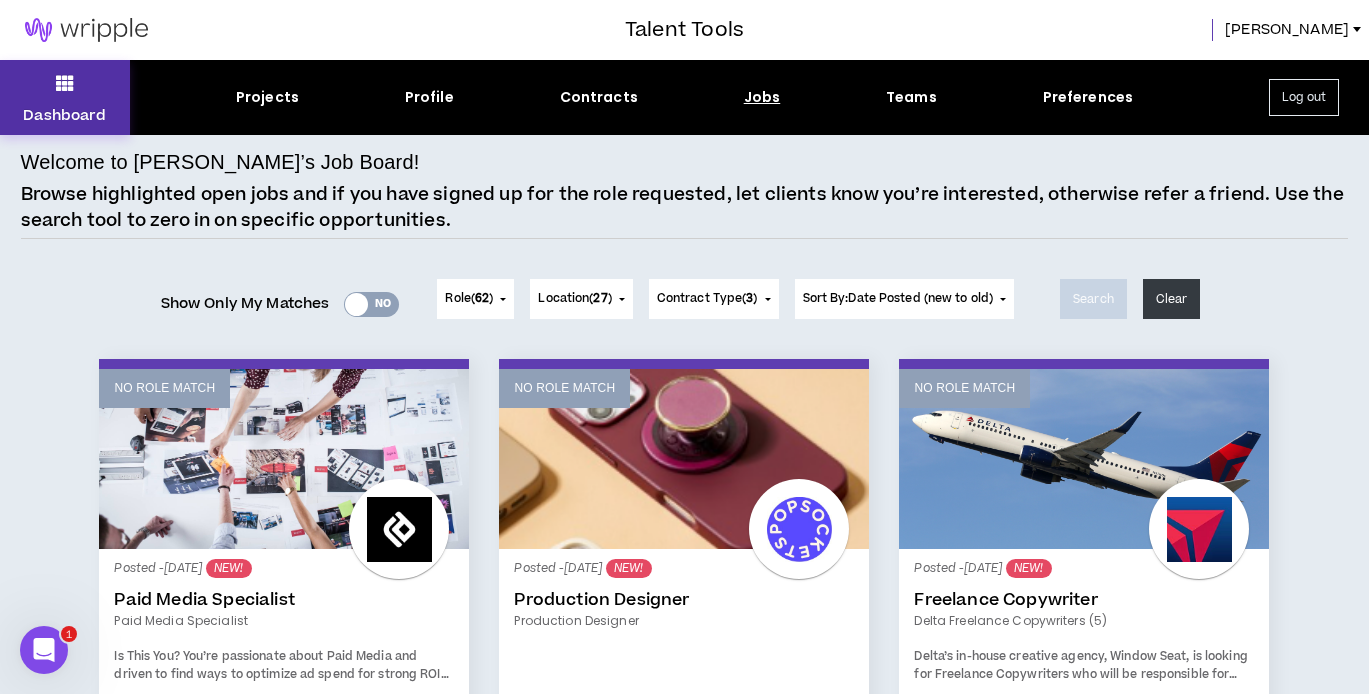 click at bounding box center (65, 83) 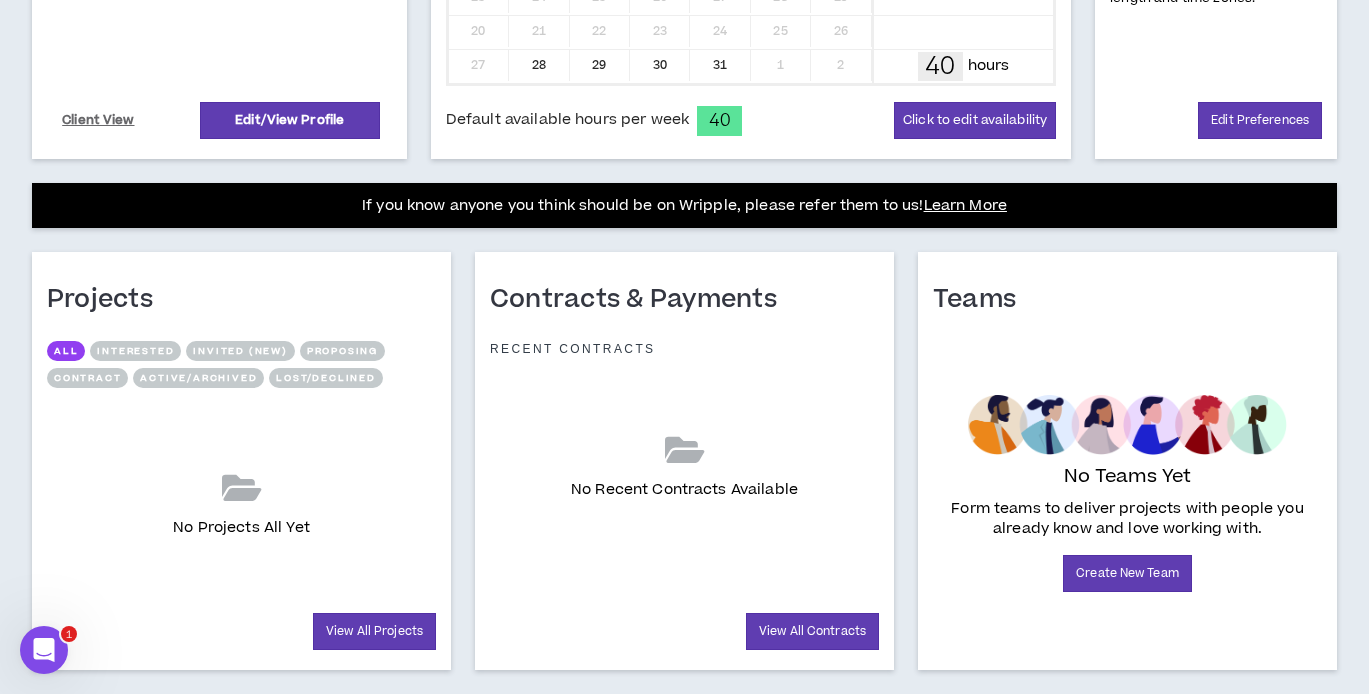 scroll, scrollTop: 620, scrollLeft: 0, axis: vertical 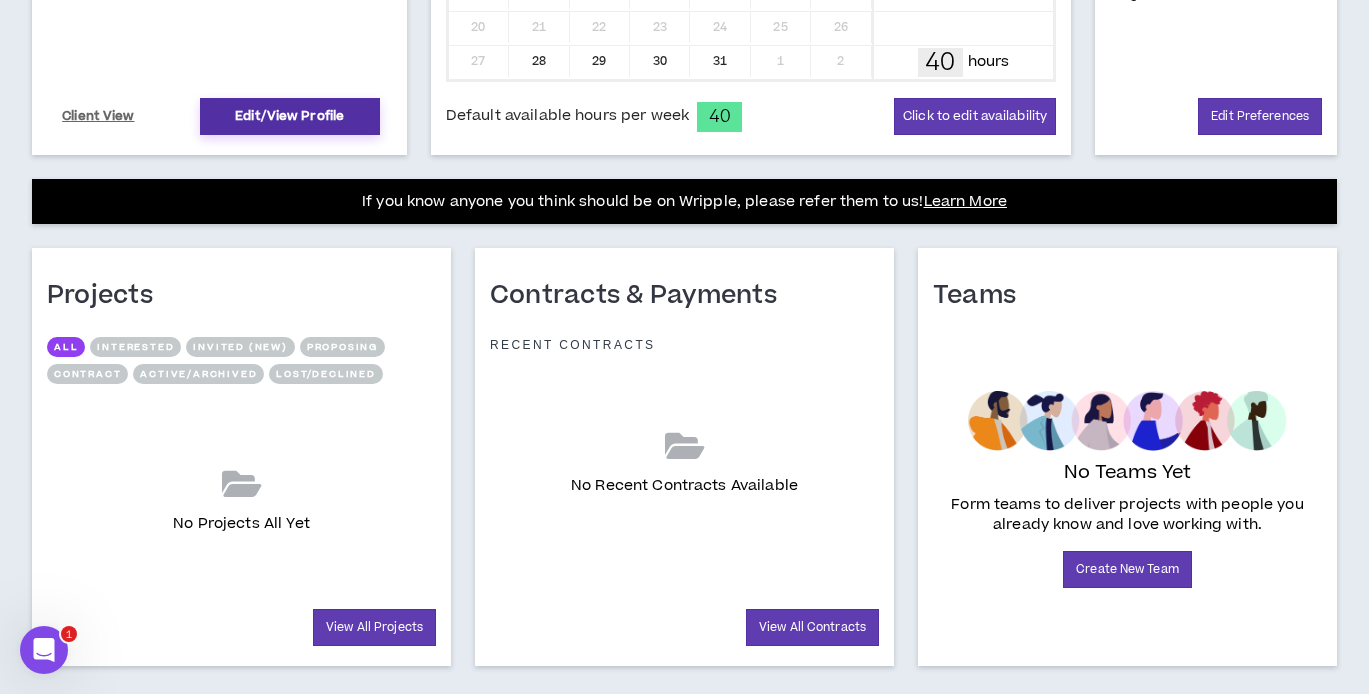 click on "Edit/View Profile" at bounding box center [290, 116] 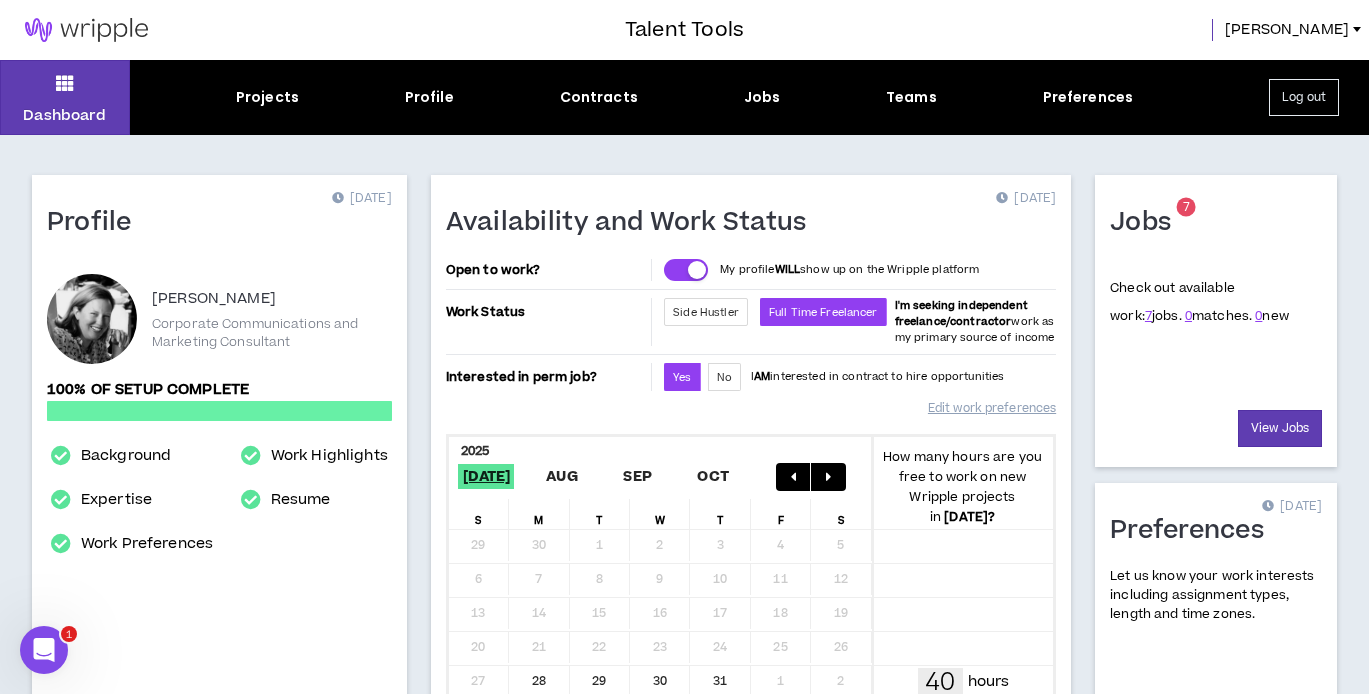 select on "*" 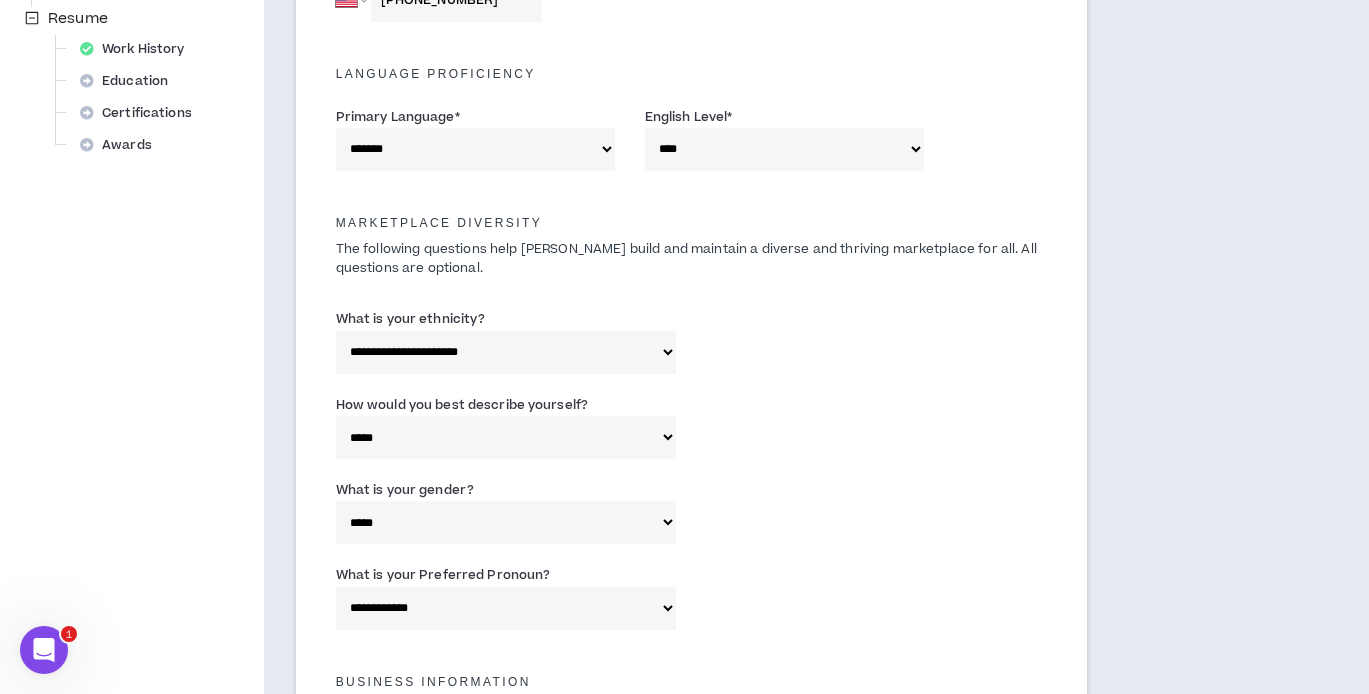 scroll, scrollTop: 0, scrollLeft: 0, axis: both 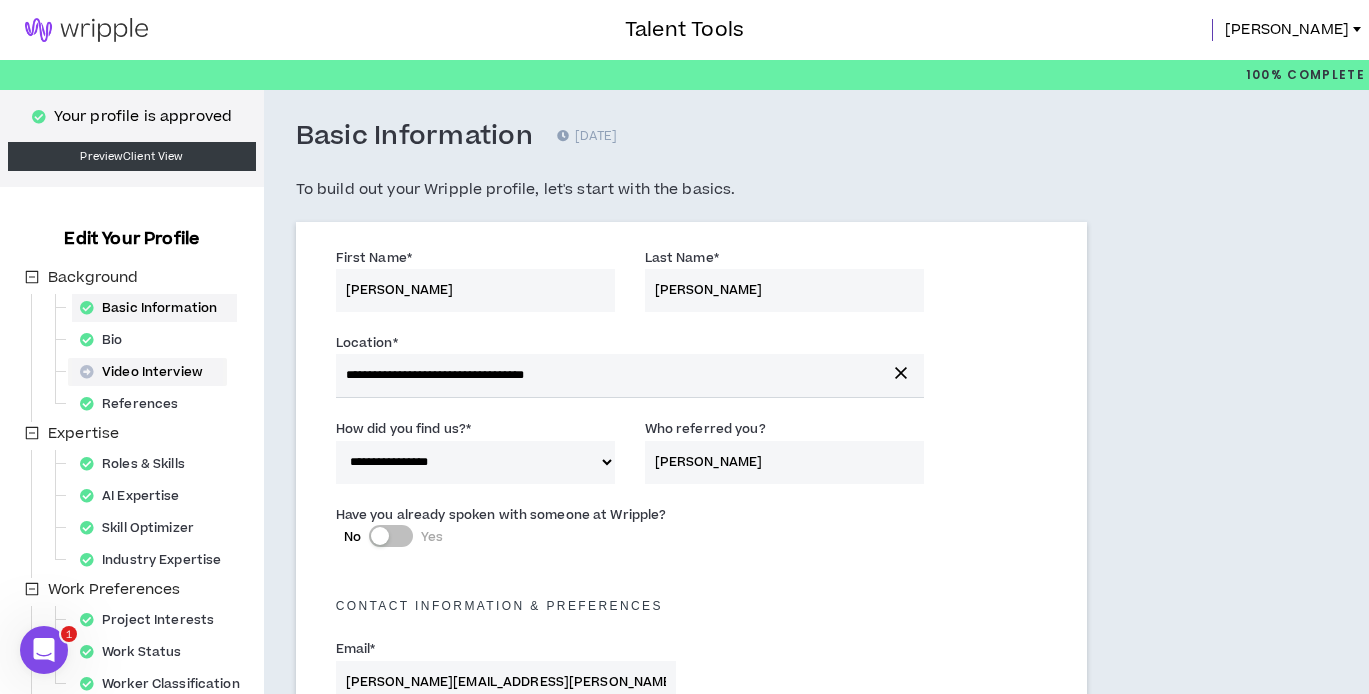 click on "Video Interview" at bounding box center [147, 372] 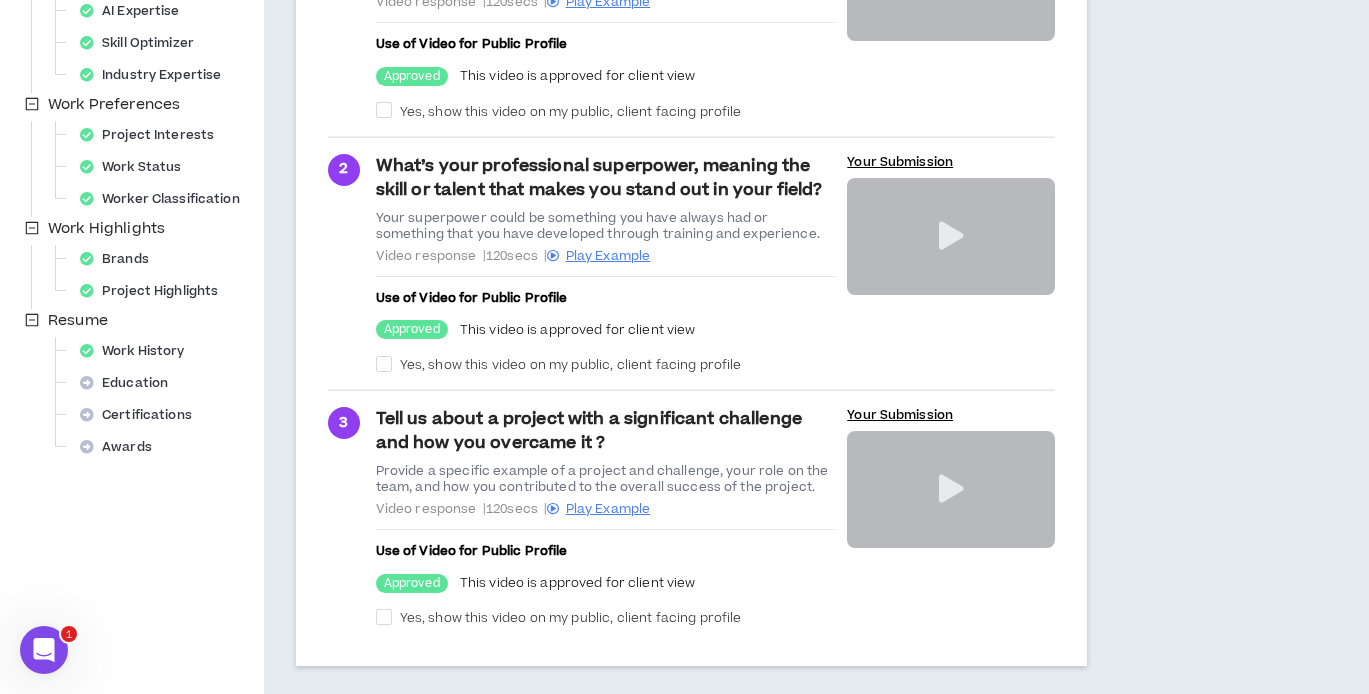 scroll, scrollTop: 474, scrollLeft: 0, axis: vertical 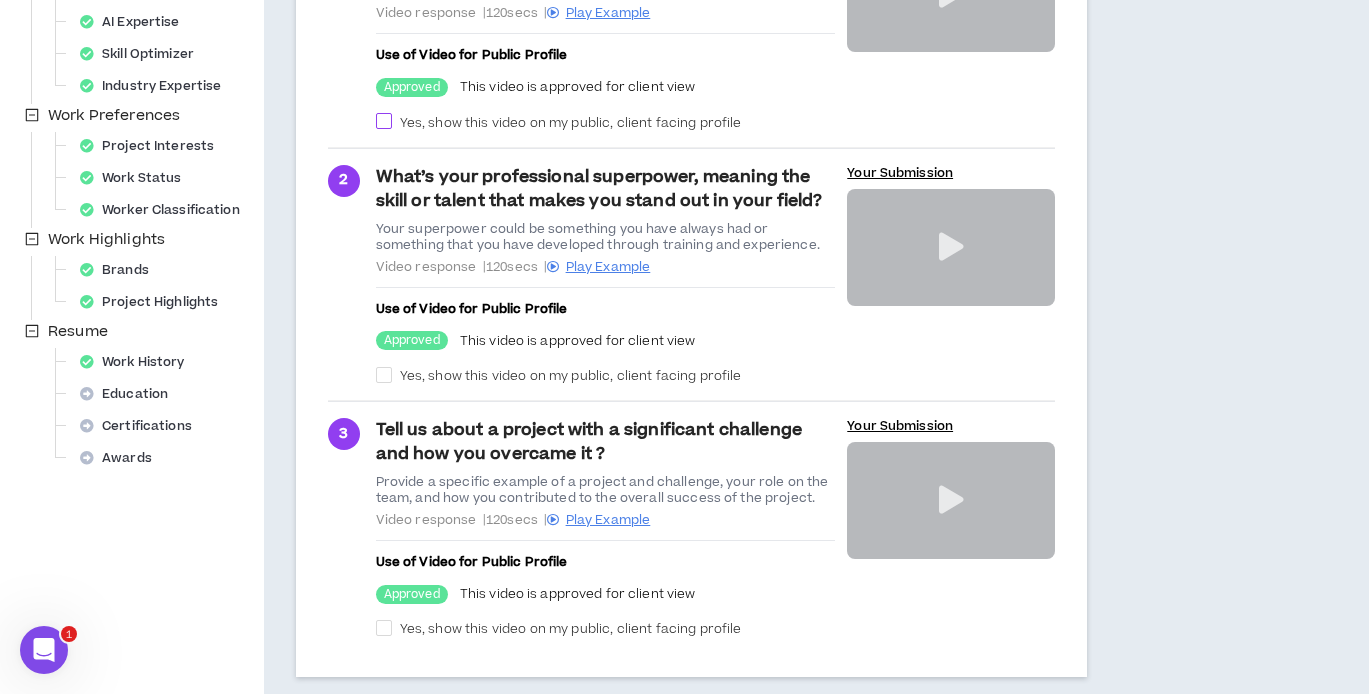 click at bounding box center (384, 121) 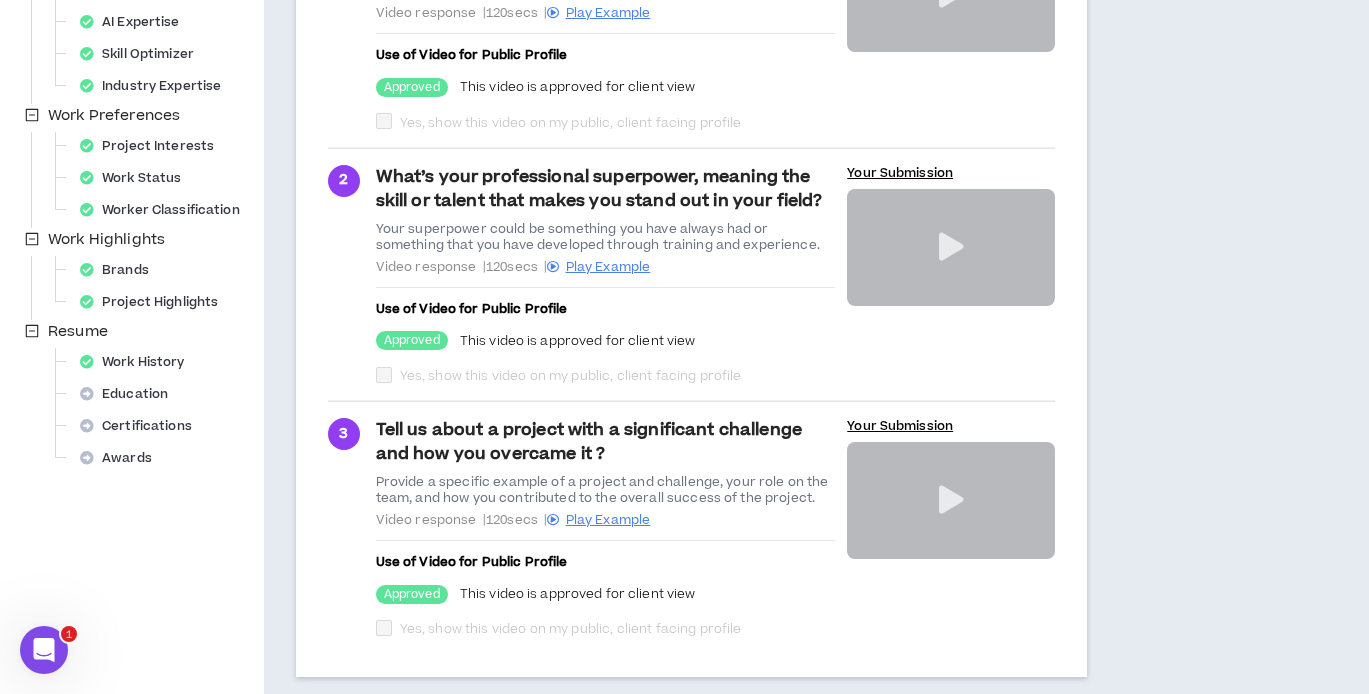 checkbox on "****" 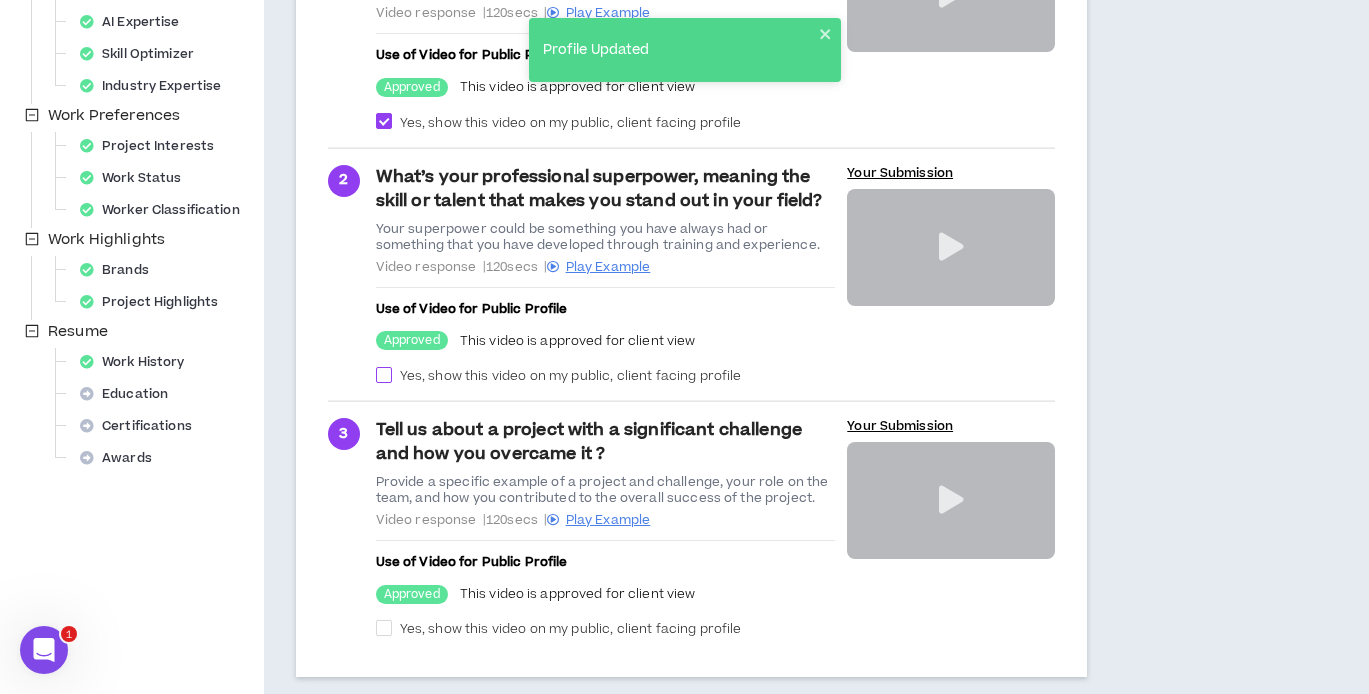 click at bounding box center (384, 375) 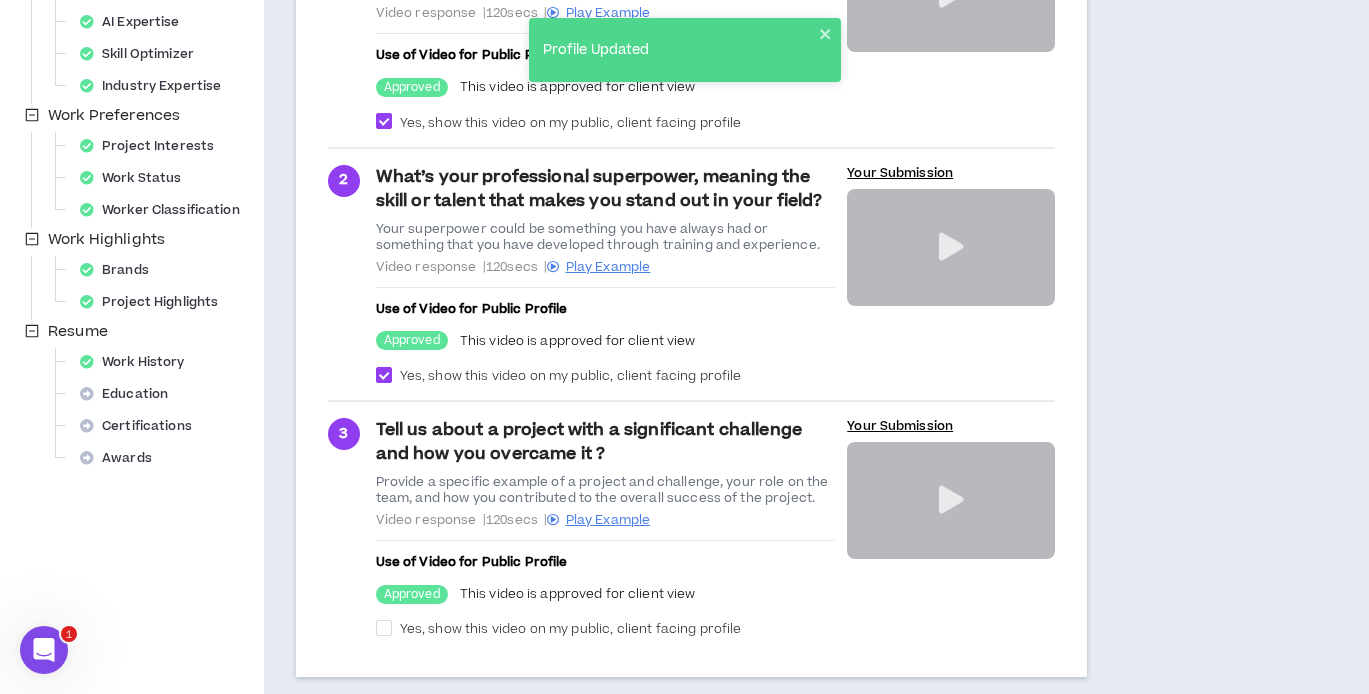 checkbox on "****" 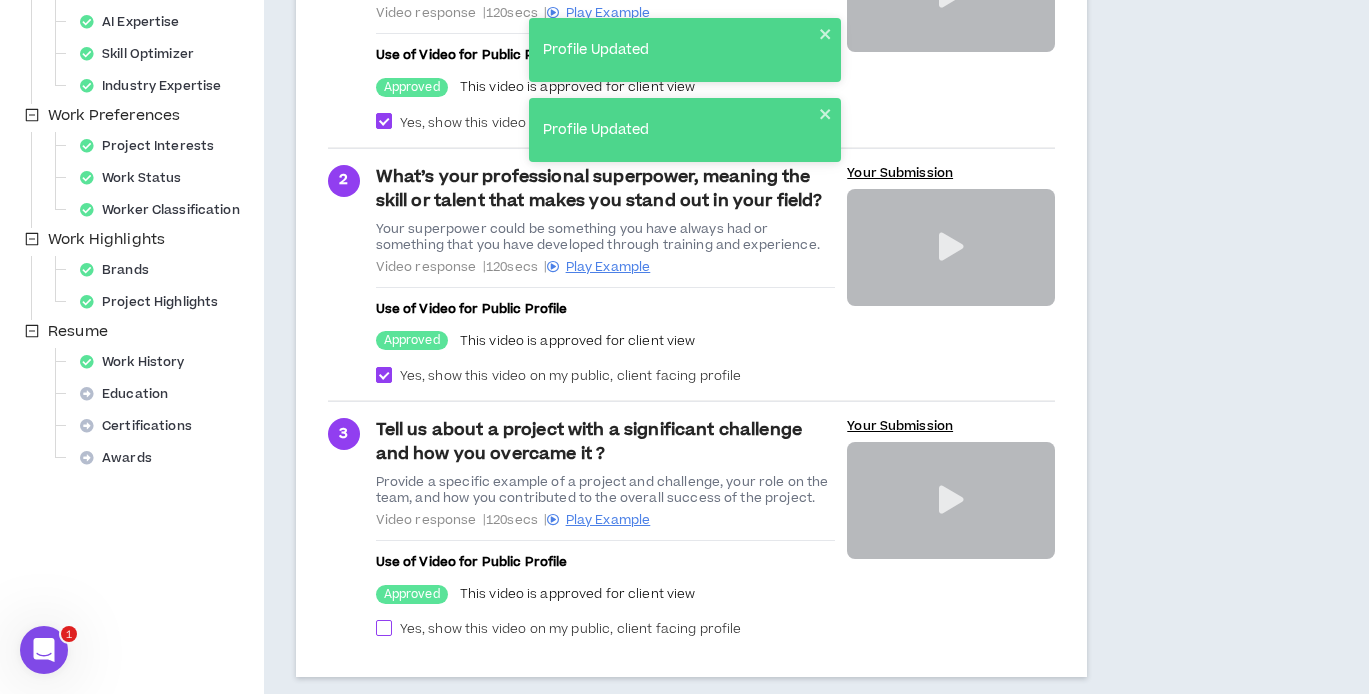 click at bounding box center [384, 628] 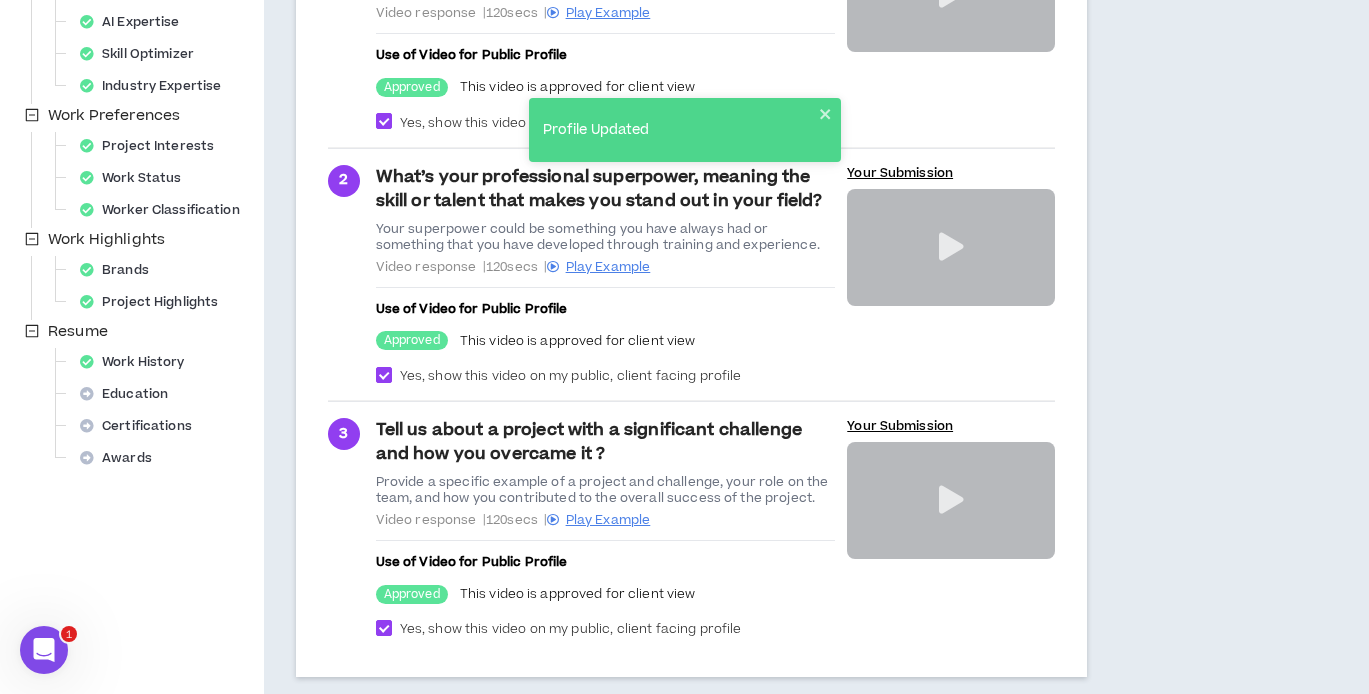 checkbox on "****" 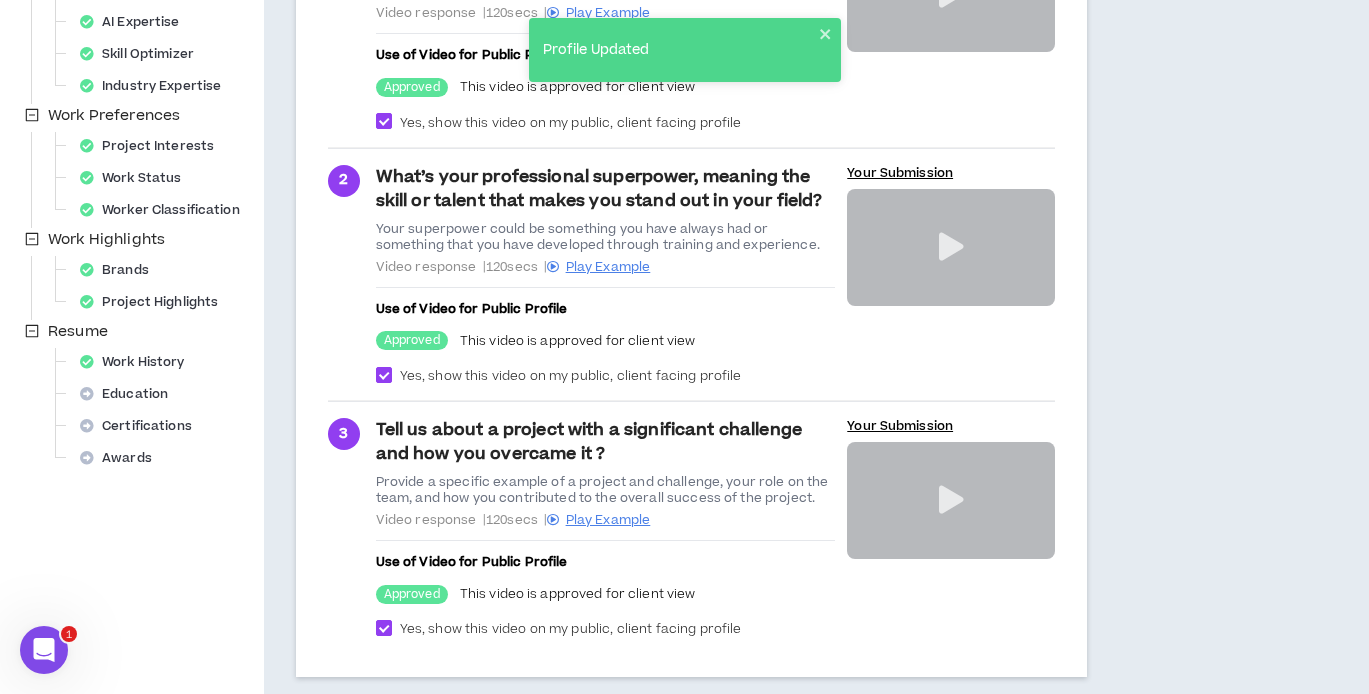 scroll, scrollTop: 588, scrollLeft: 0, axis: vertical 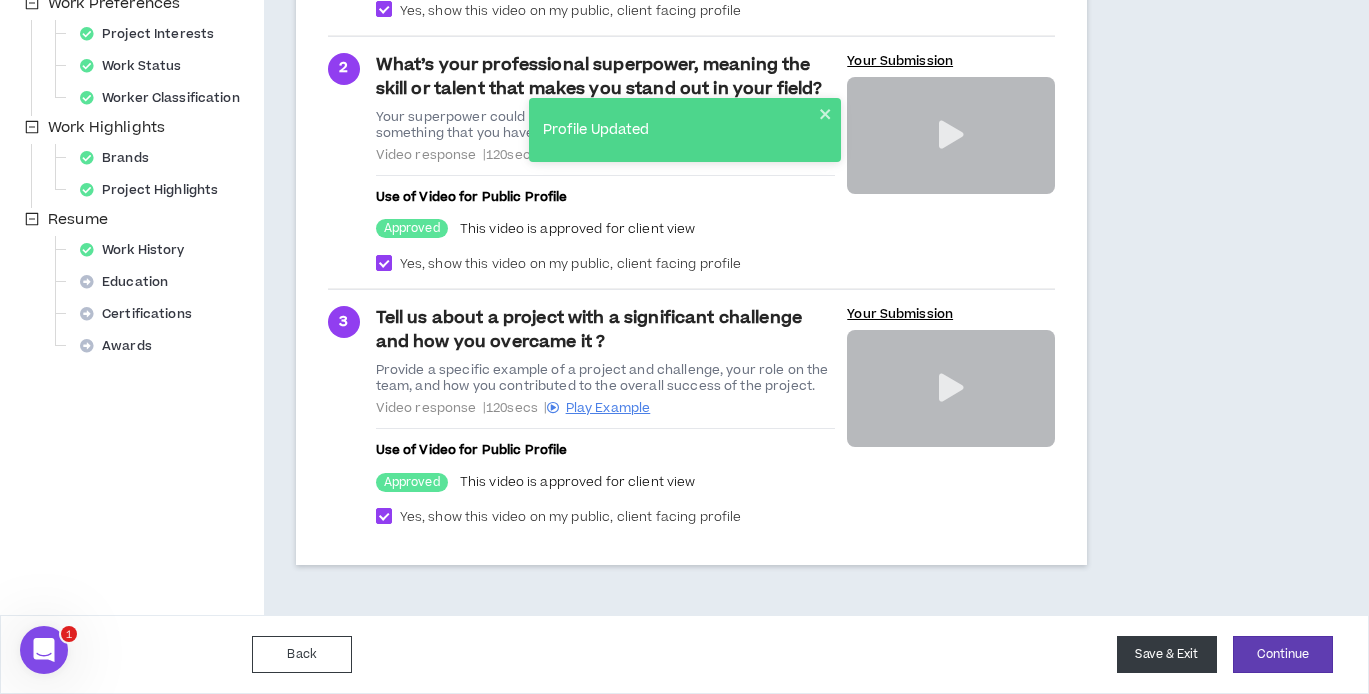 click on "Save & Exit" at bounding box center (1167, 654) 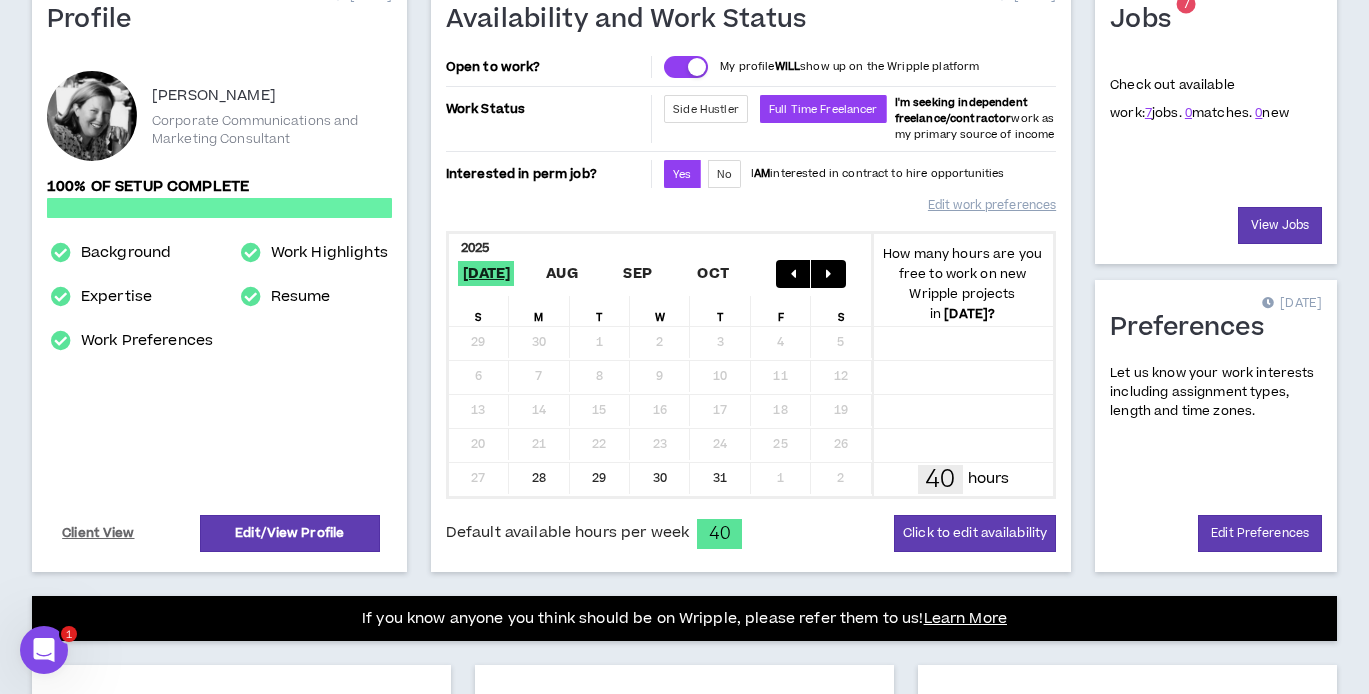 scroll, scrollTop: 153, scrollLeft: 0, axis: vertical 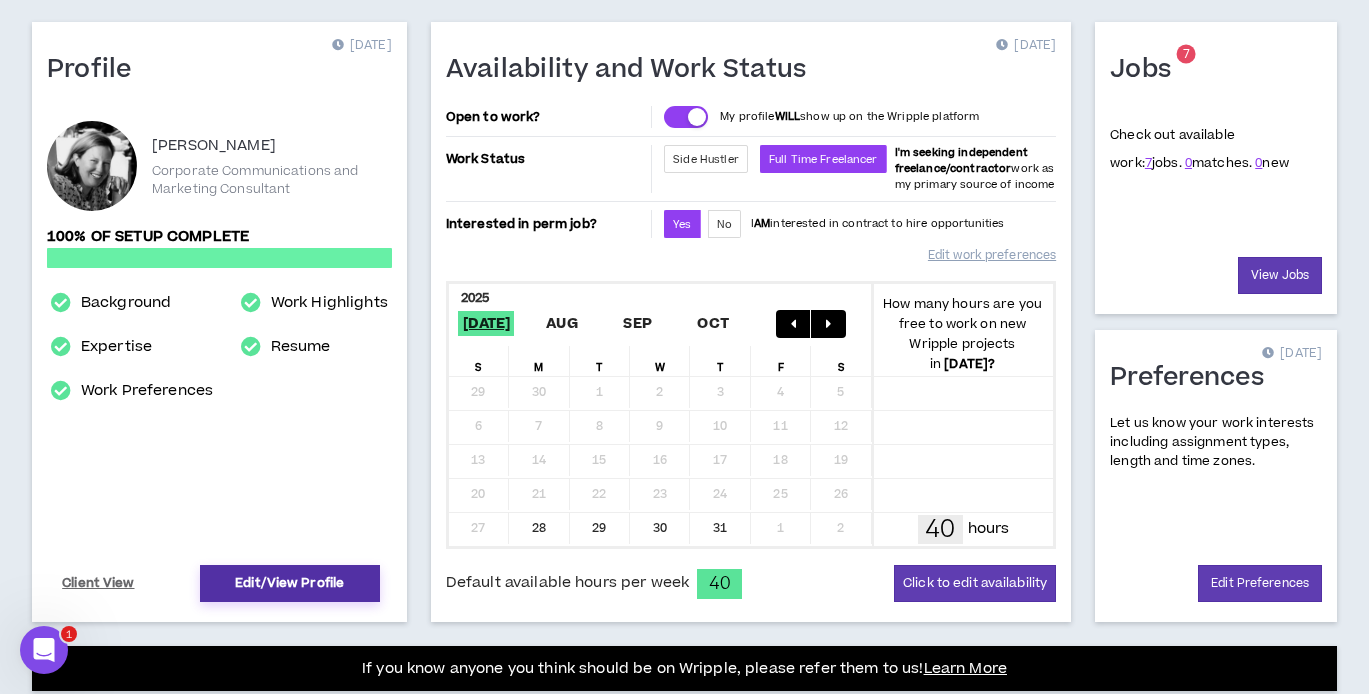 click on "Edit/View Profile" at bounding box center (290, 583) 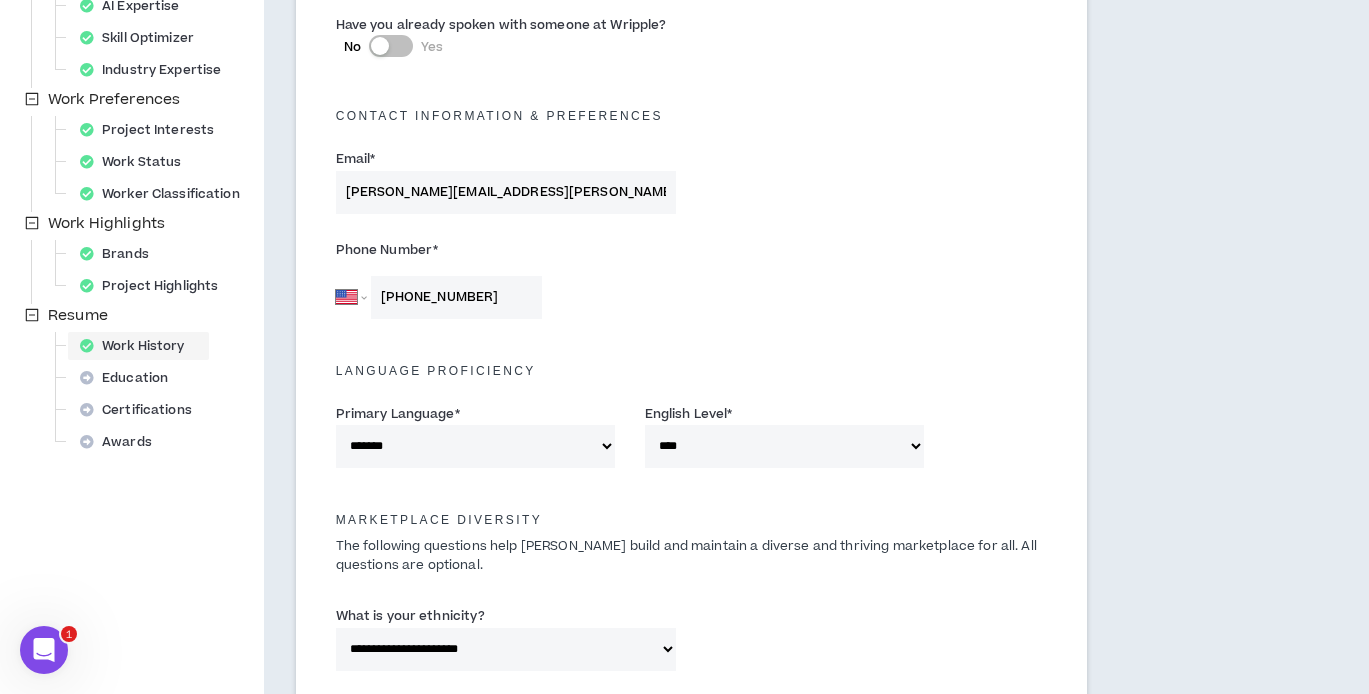 scroll, scrollTop: 492, scrollLeft: 0, axis: vertical 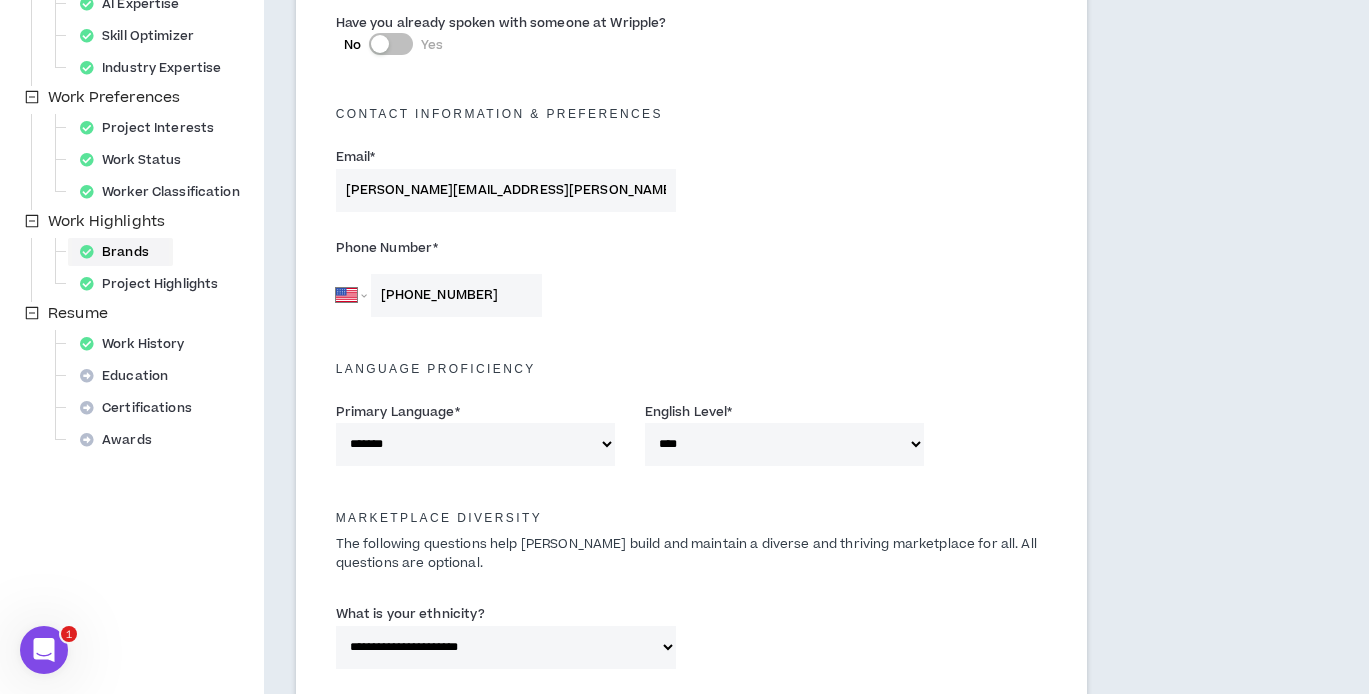 click on "Education" at bounding box center (130, 376) 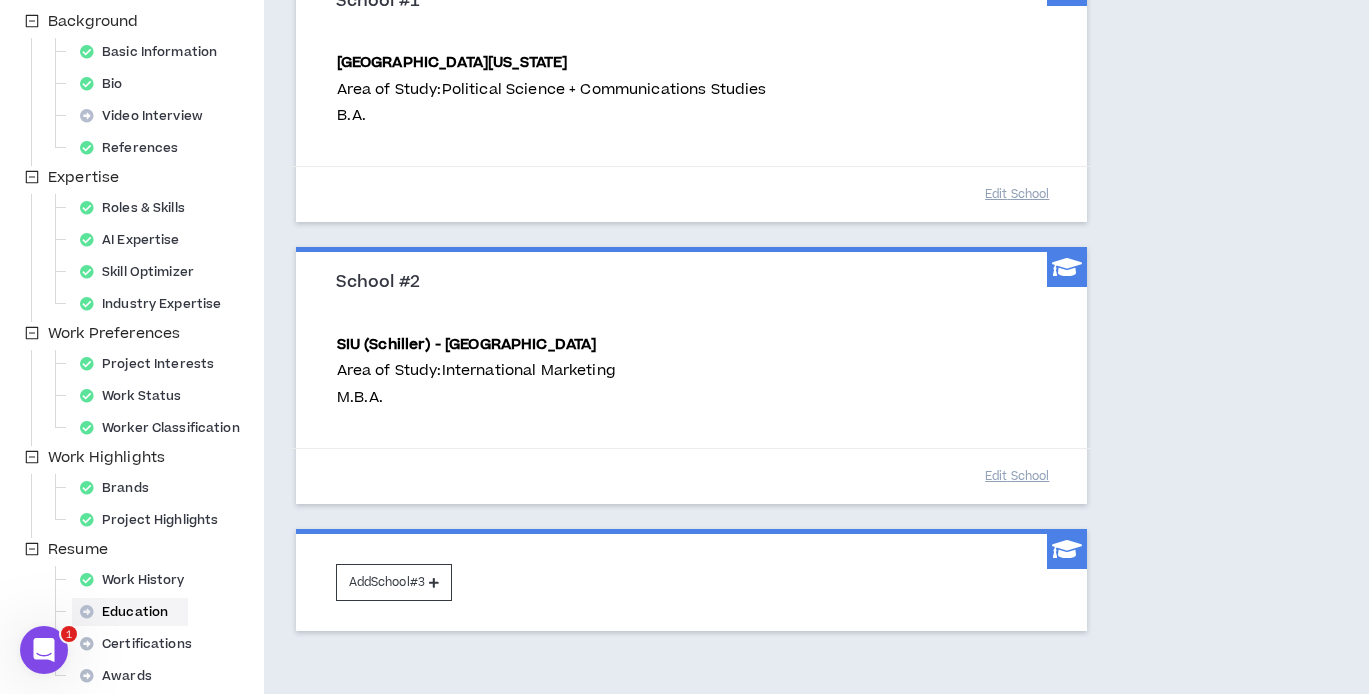scroll, scrollTop: 371, scrollLeft: 0, axis: vertical 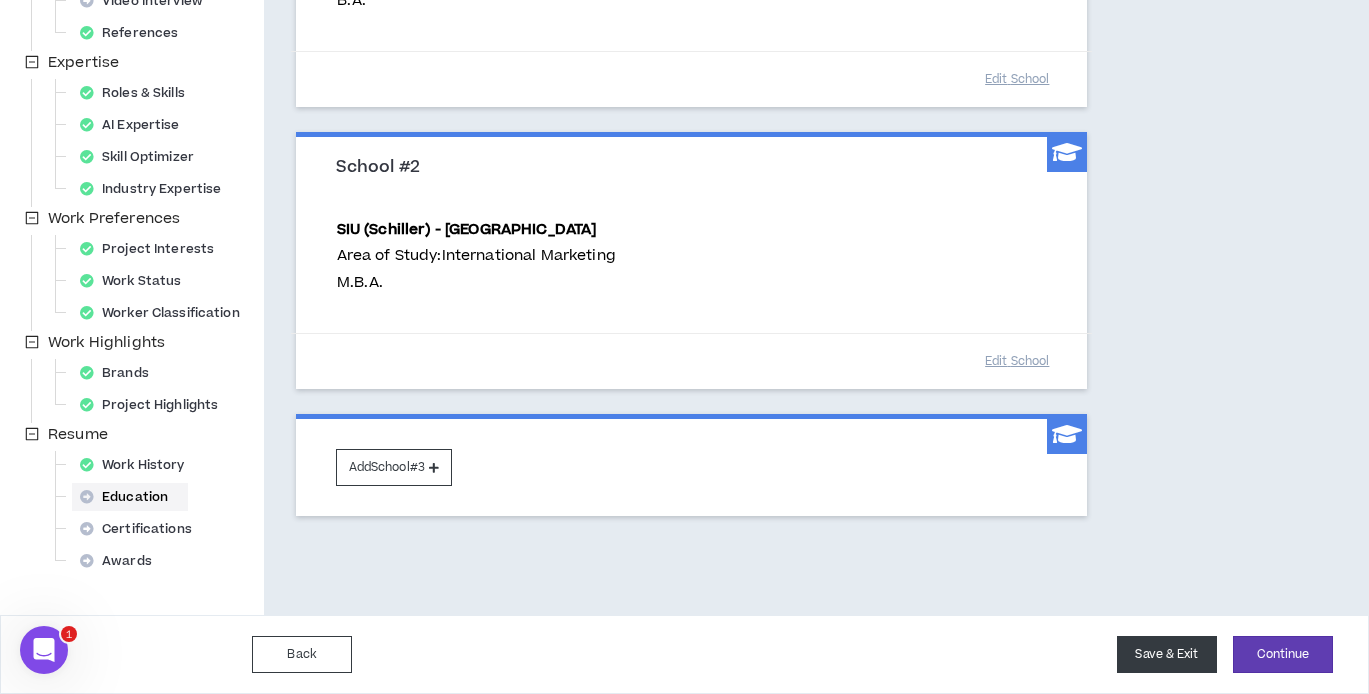 click on "Save & Exit" at bounding box center [1167, 654] 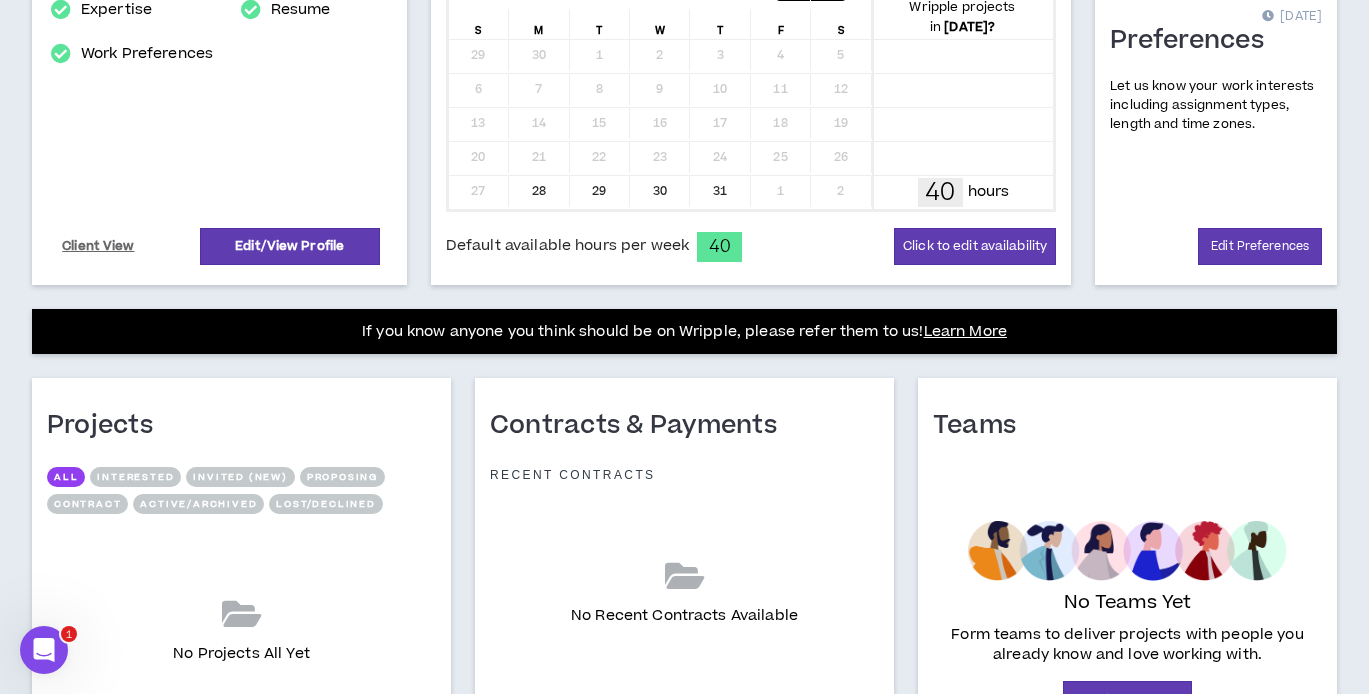 scroll, scrollTop: 656, scrollLeft: 0, axis: vertical 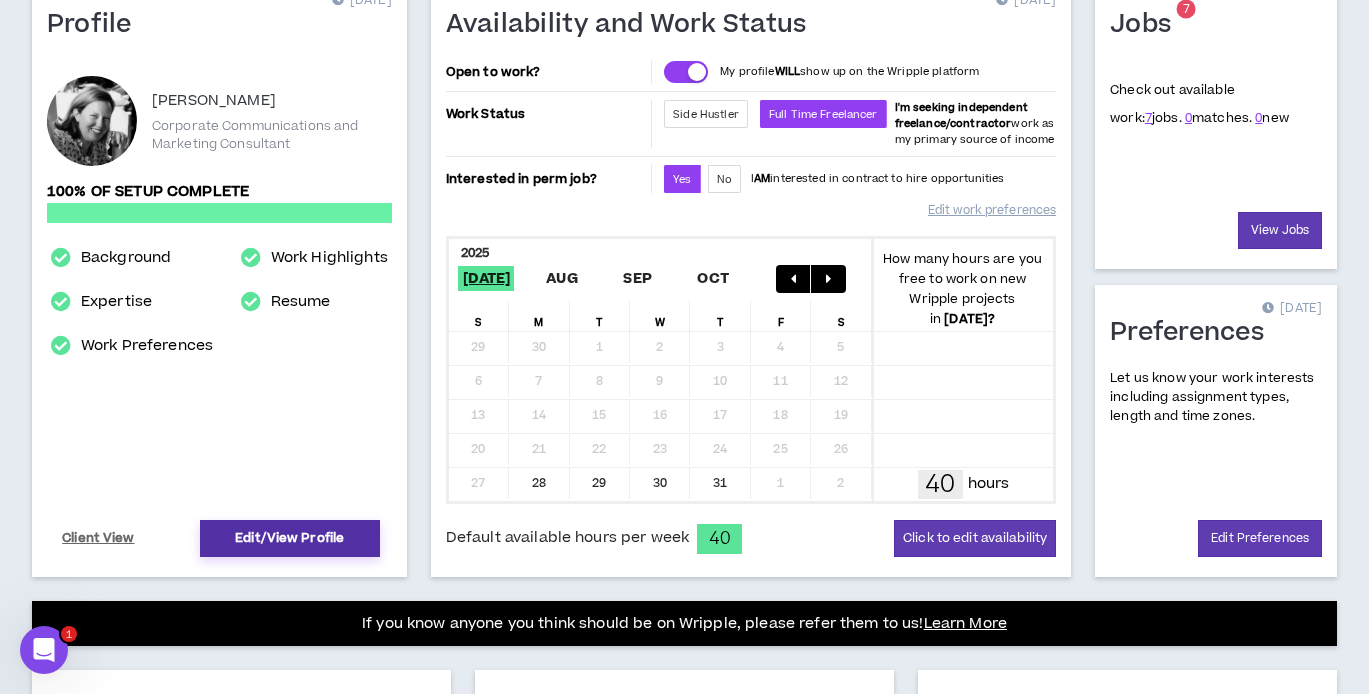 click on "Edit/View Profile" at bounding box center (290, 538) 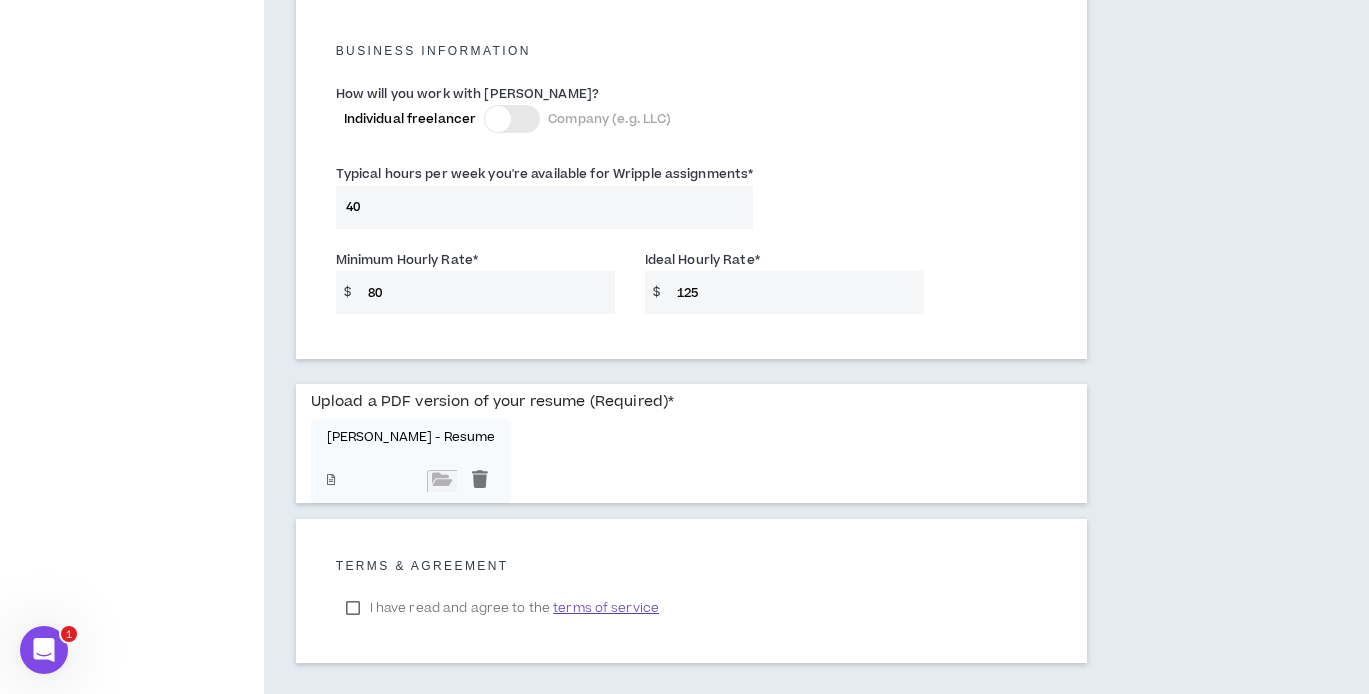 scroll, scrollTop: 1516, scrollLeft: 0, axis: vertical 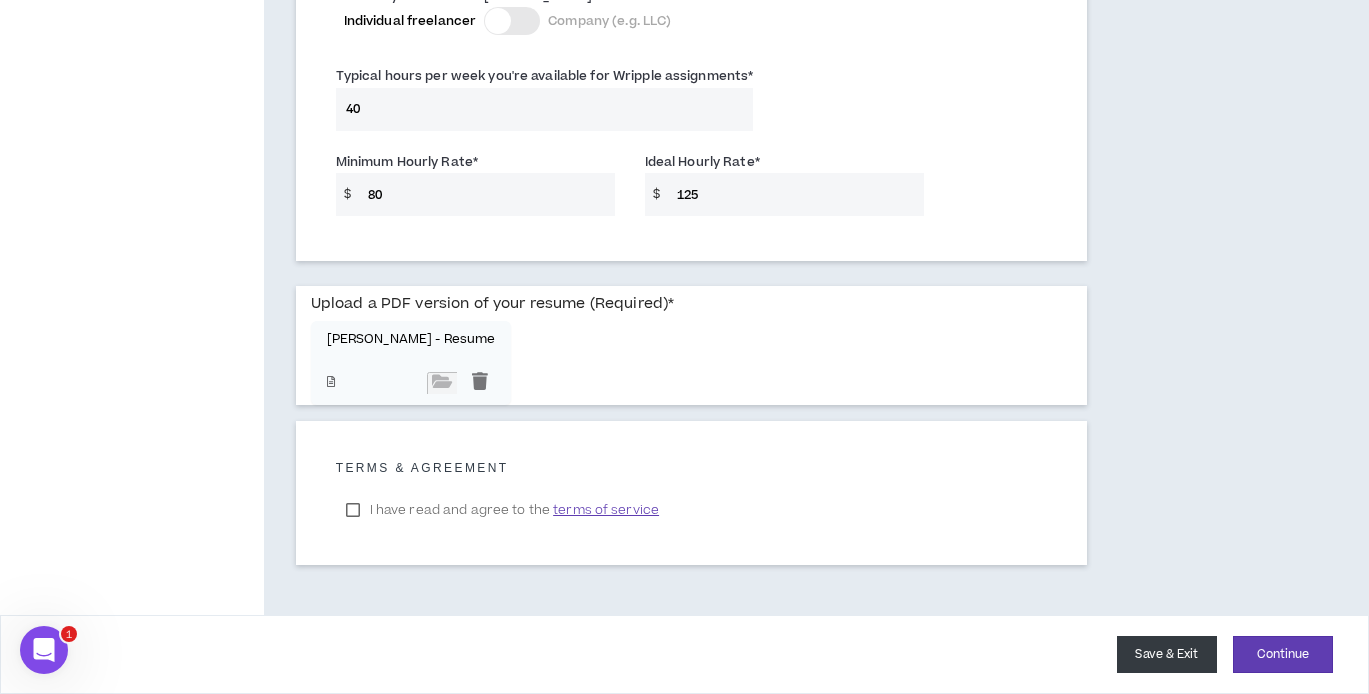 click on "Save & Exit" at bounding box center (1167, 654) 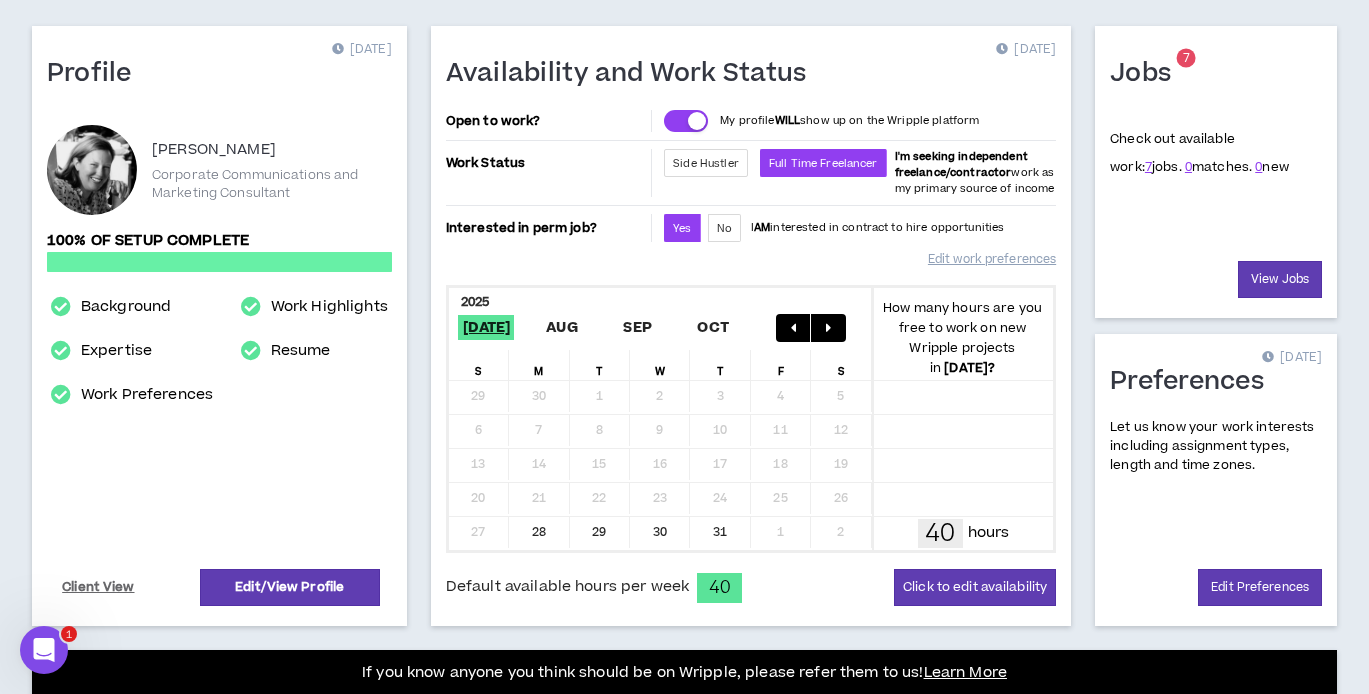 scroll, scrollTop: 158, scrollLeft: 0, axis: vertical 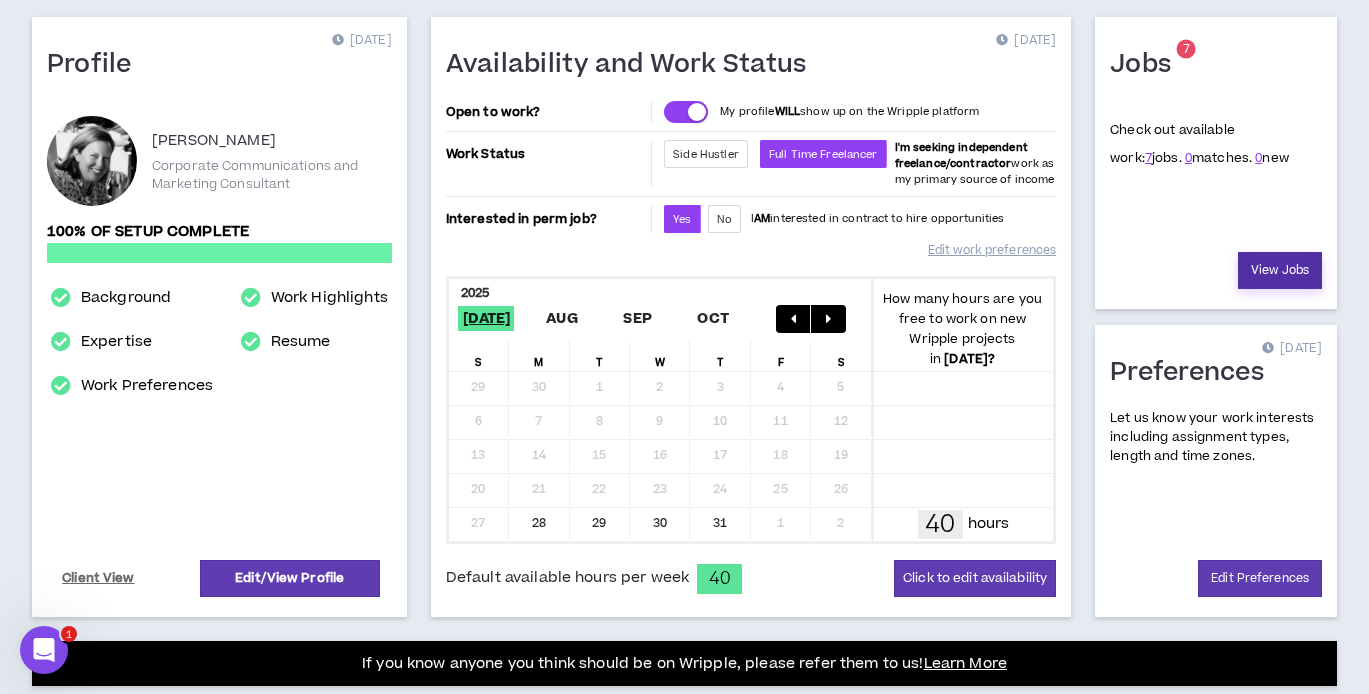 click on "View Jobs" at bounding box center [1280, 270] 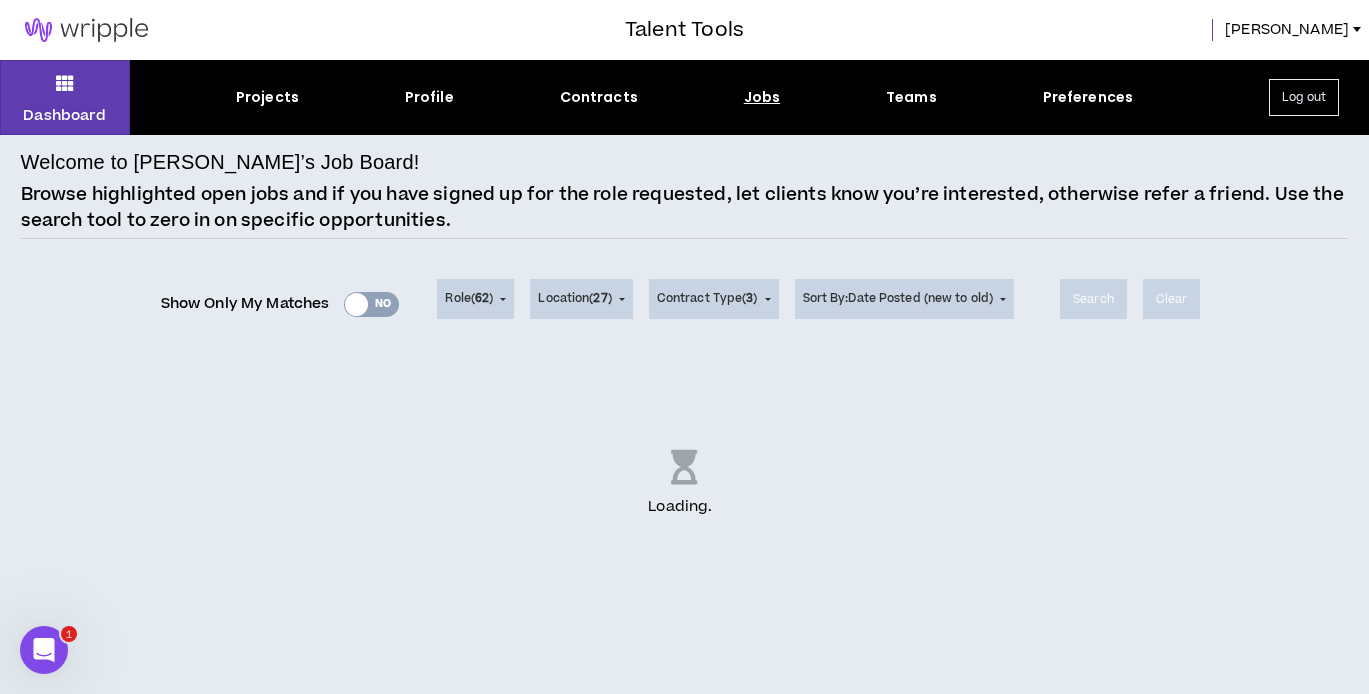 scroll, scrollTop: 0, scrollLeft: 0, axis: both 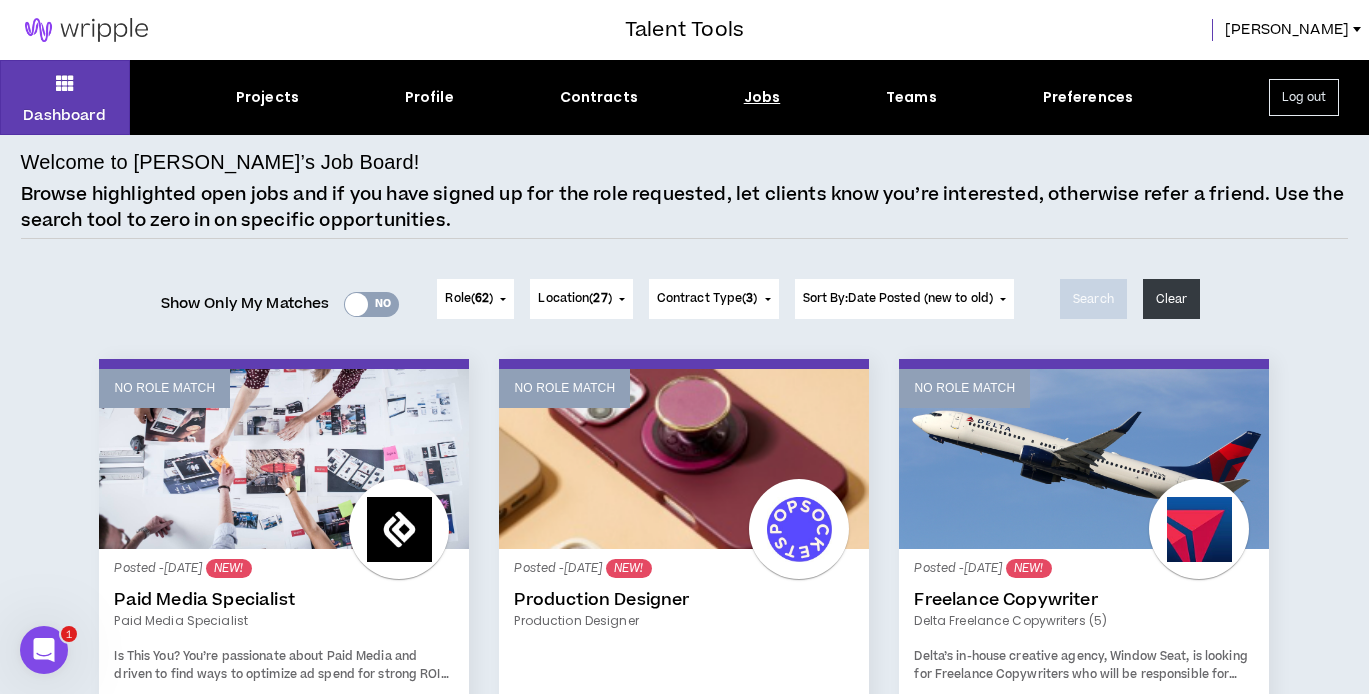 click on "Yes No" at bounding box center (371, 304) 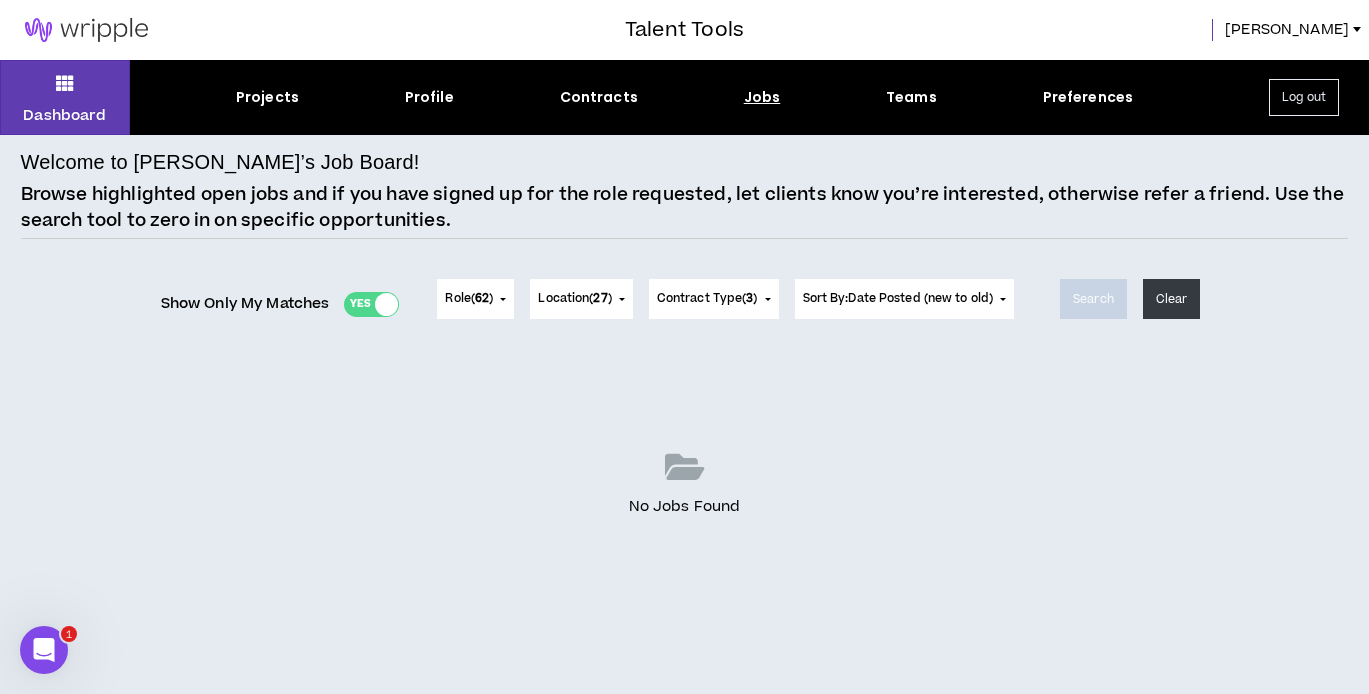 click on "Yes No" at bounding box center [371, 304] 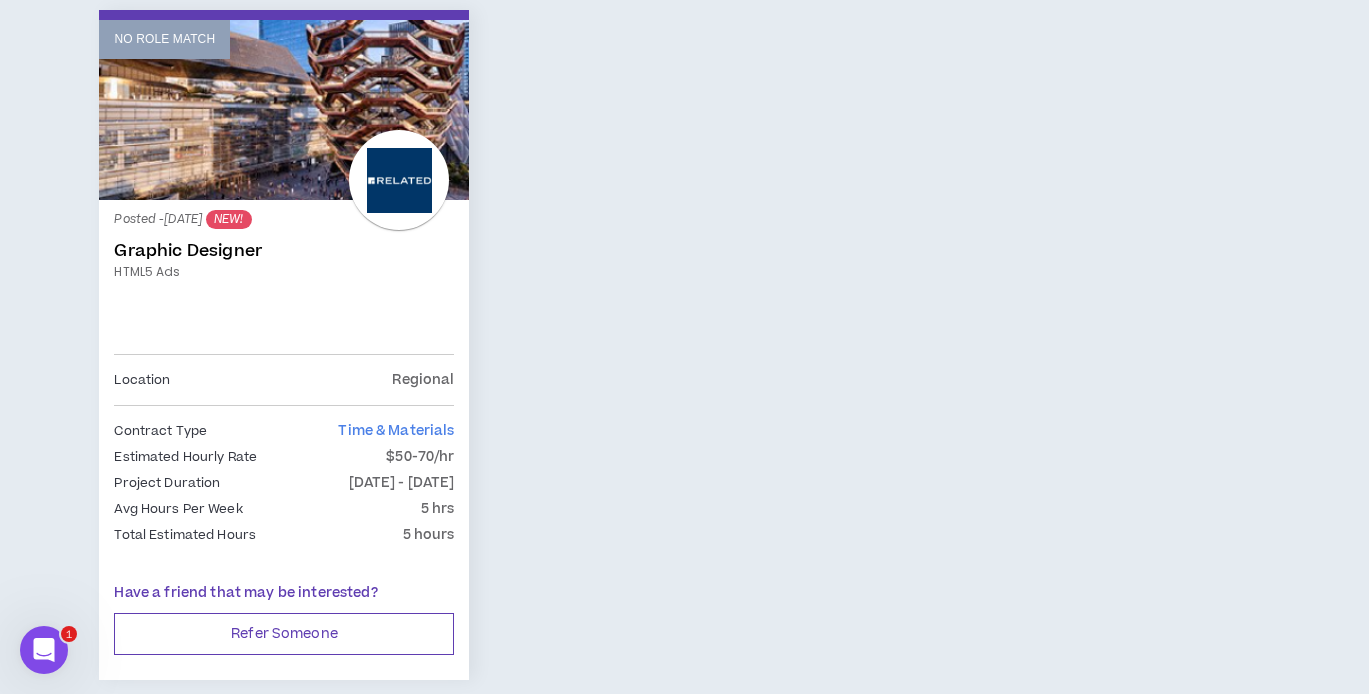 scroll, scrollTop: 1817, scrollLeft: 0, axis: vertical 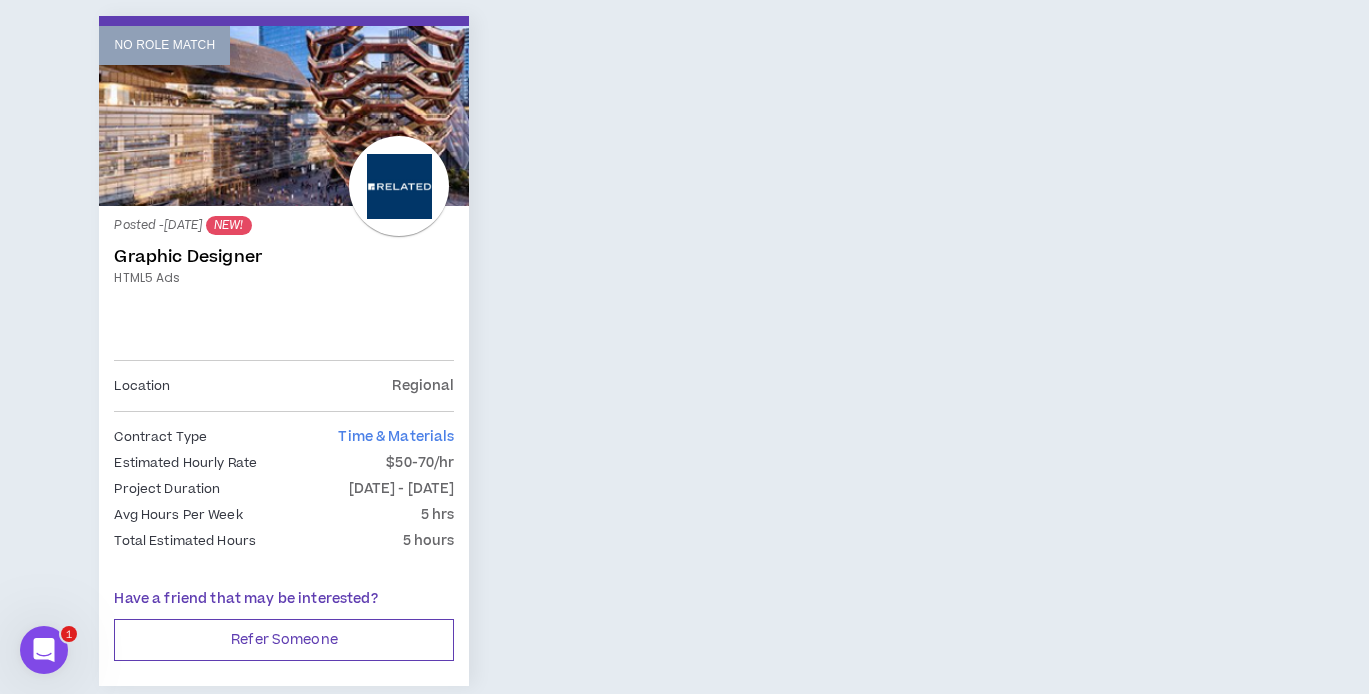 click on "No Role Match" at bounding box center [284, 116] 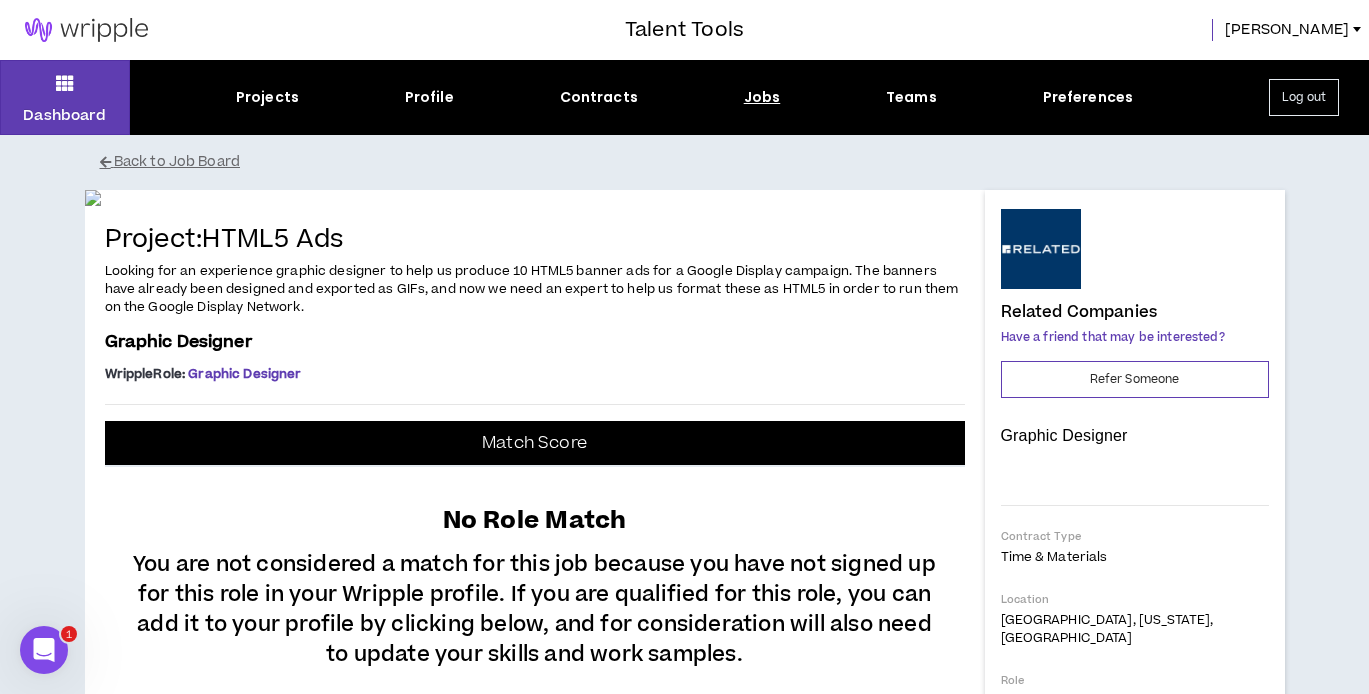 scroll, scrollTop: 18, scrollLeft: 0, axis: vertical 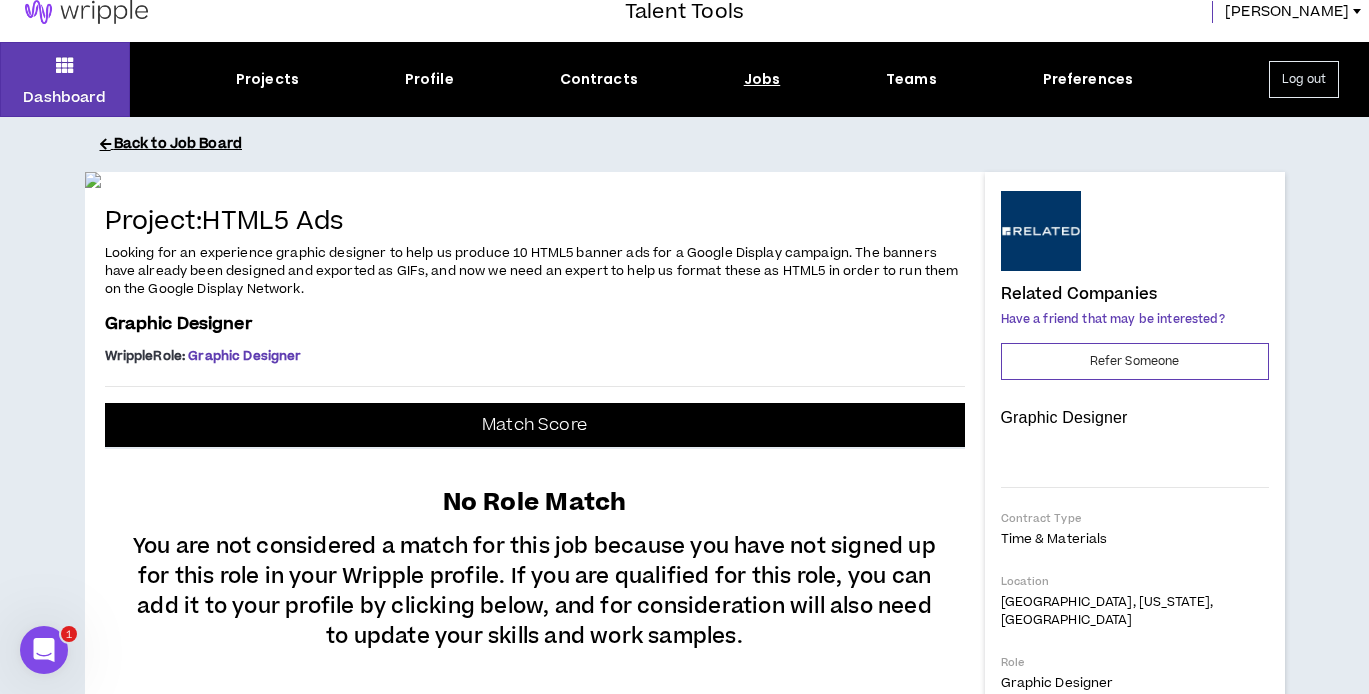 click on "Back to Job Board" at bounding box center [700, 144] 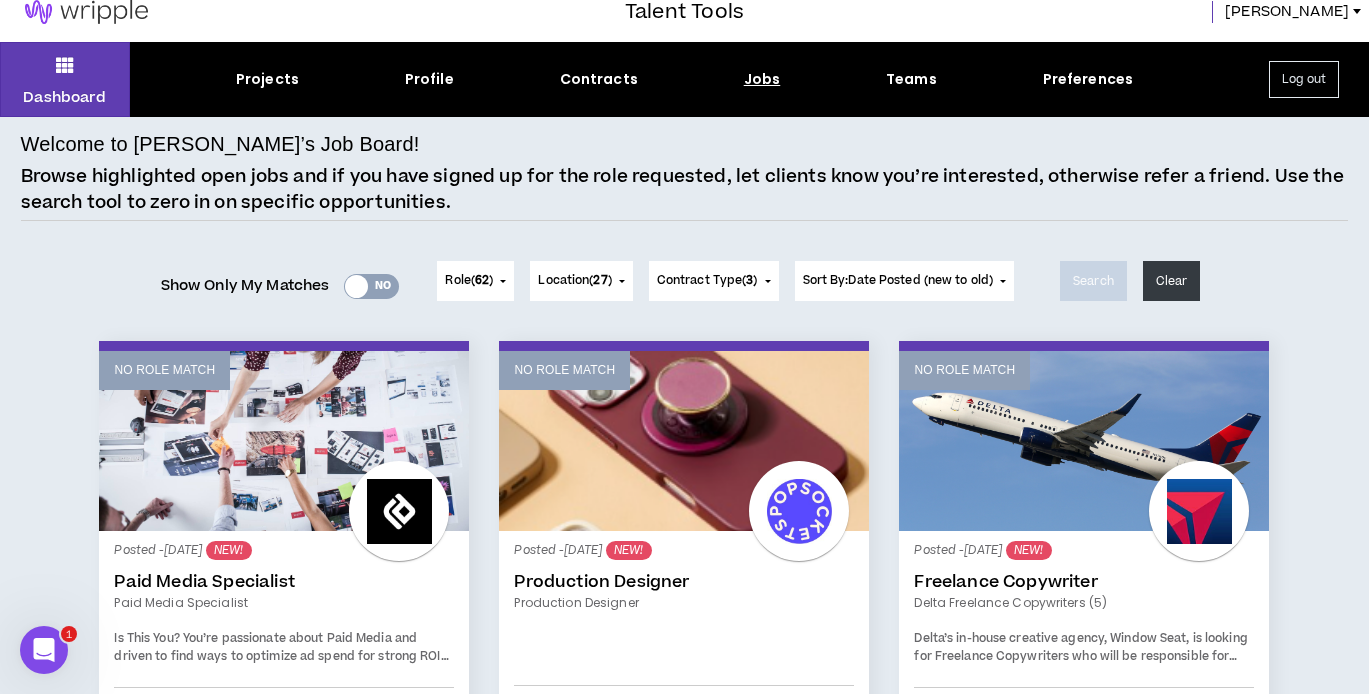 scroll, scrollTop: 0, scrollLeft: 0, axis: both 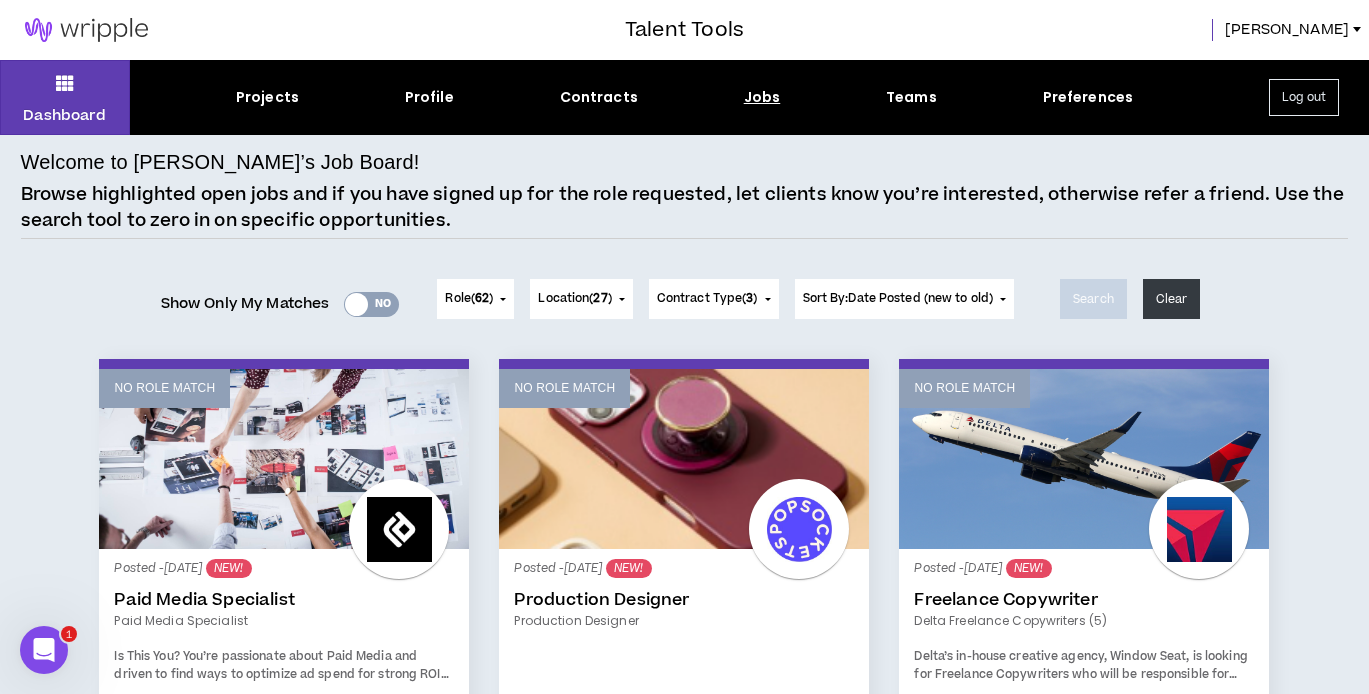 click on "Profile" at bounding box center (429, 97) 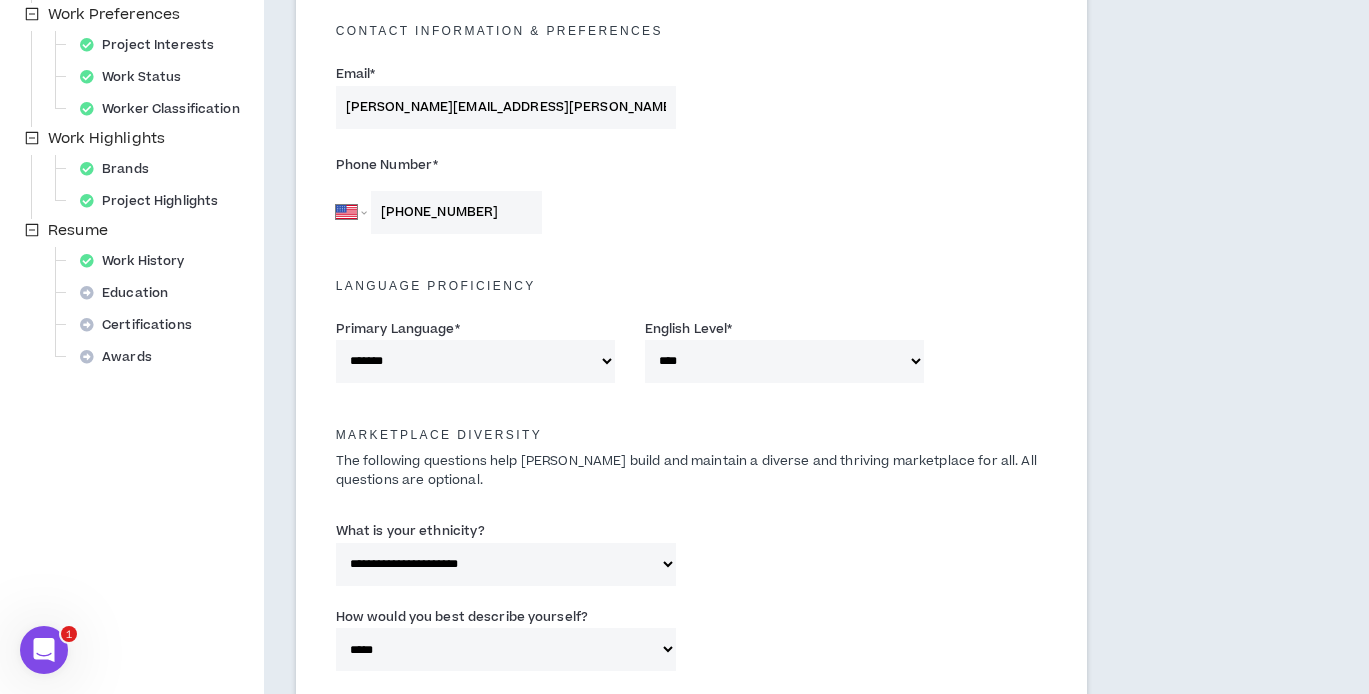 scroll, scrollTop: 1516, scrollLeft: 0, axis: vertical 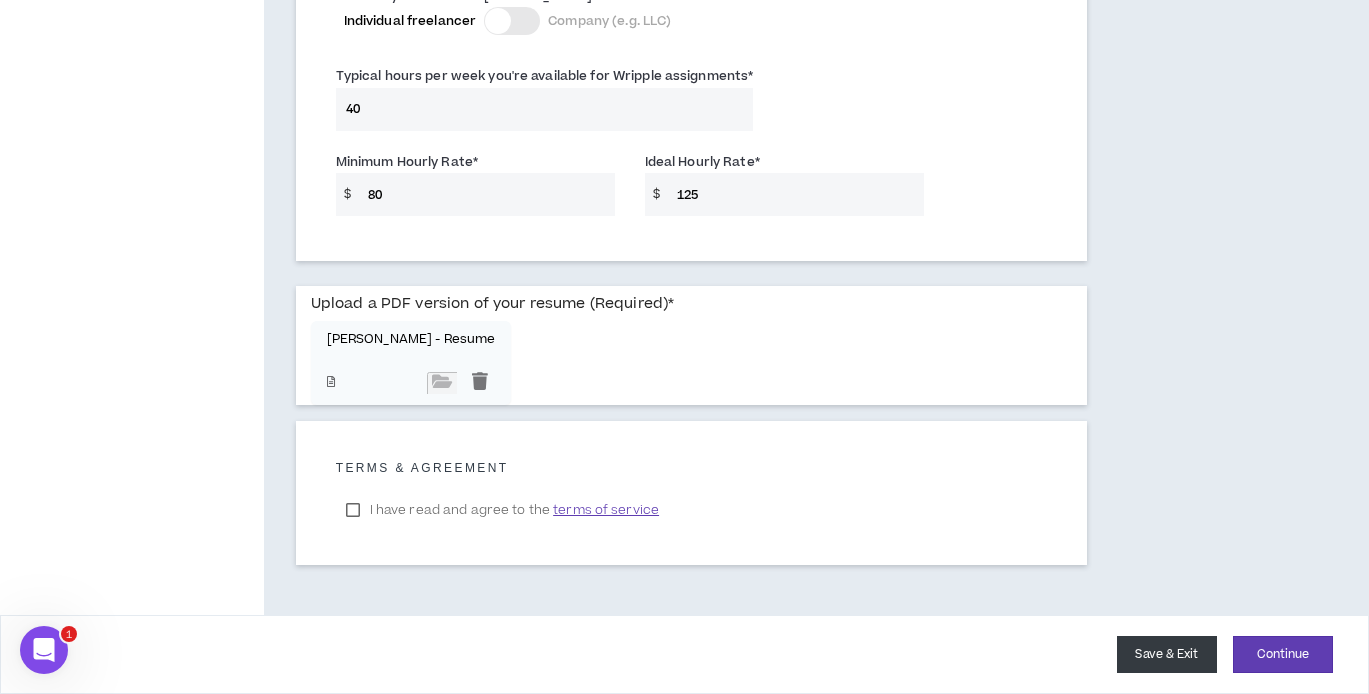 click on "Save & Exit" at bounding box center [1167, 654] 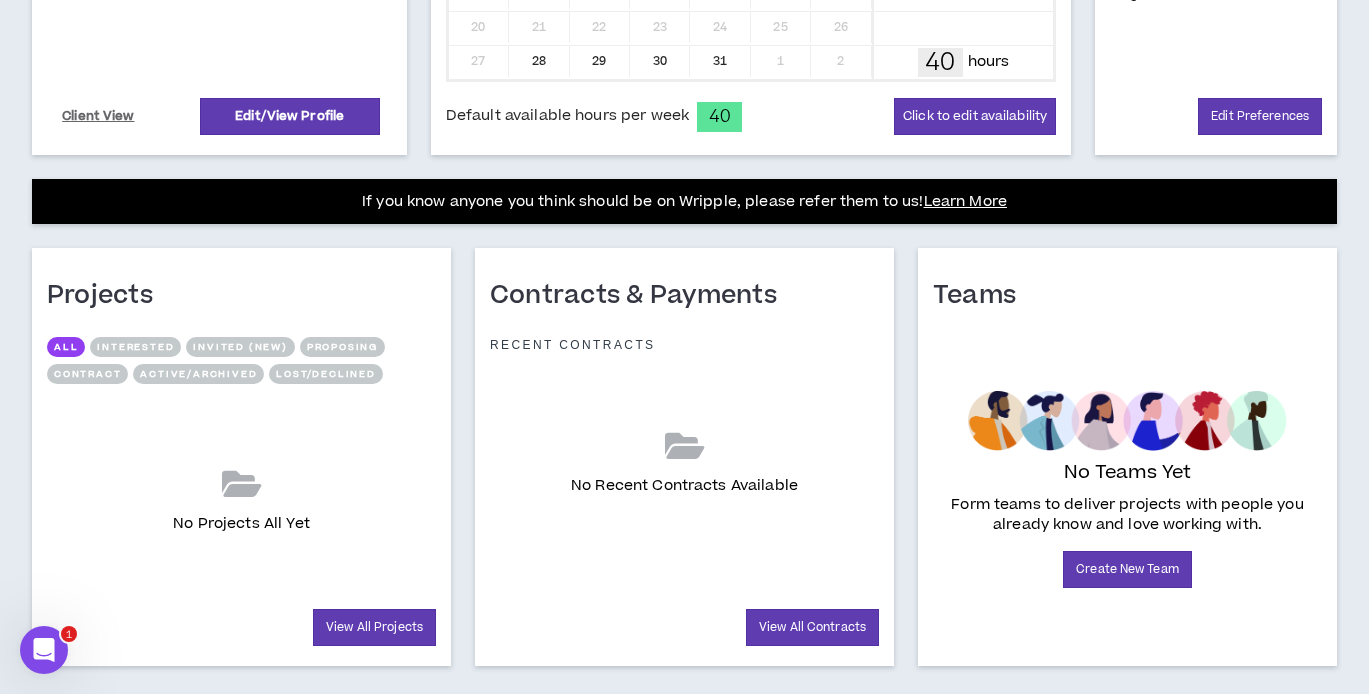 scroll, scrollTop: 0, scrollLeft: 0, axis: both 